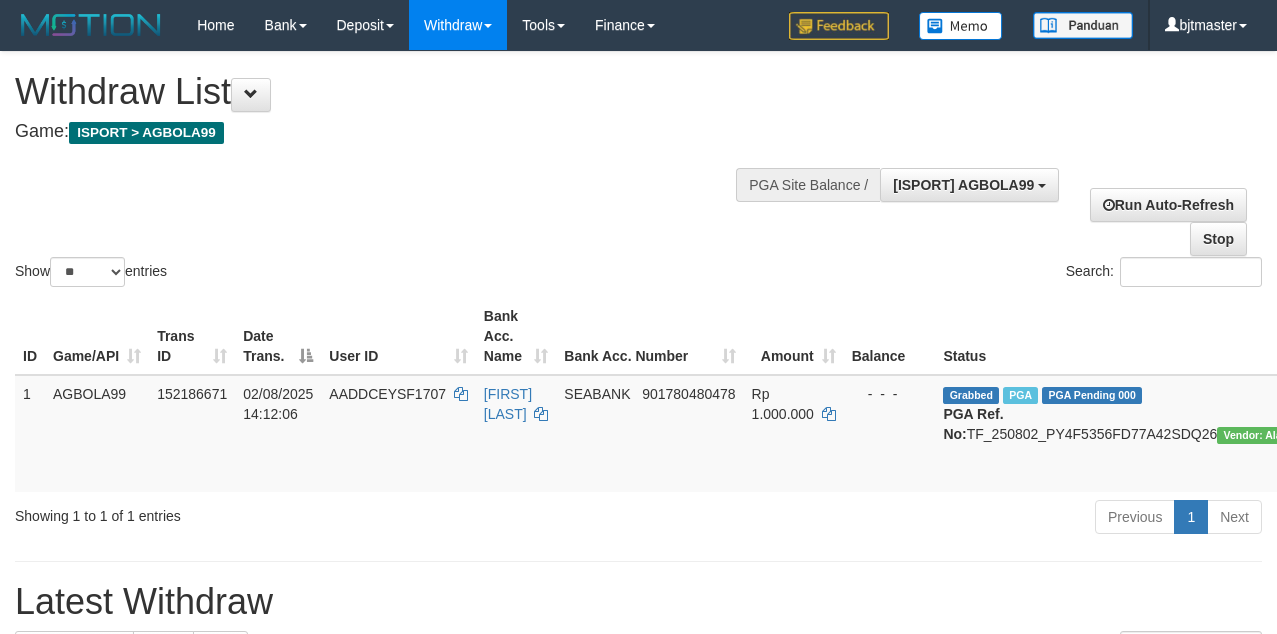 select on "**" 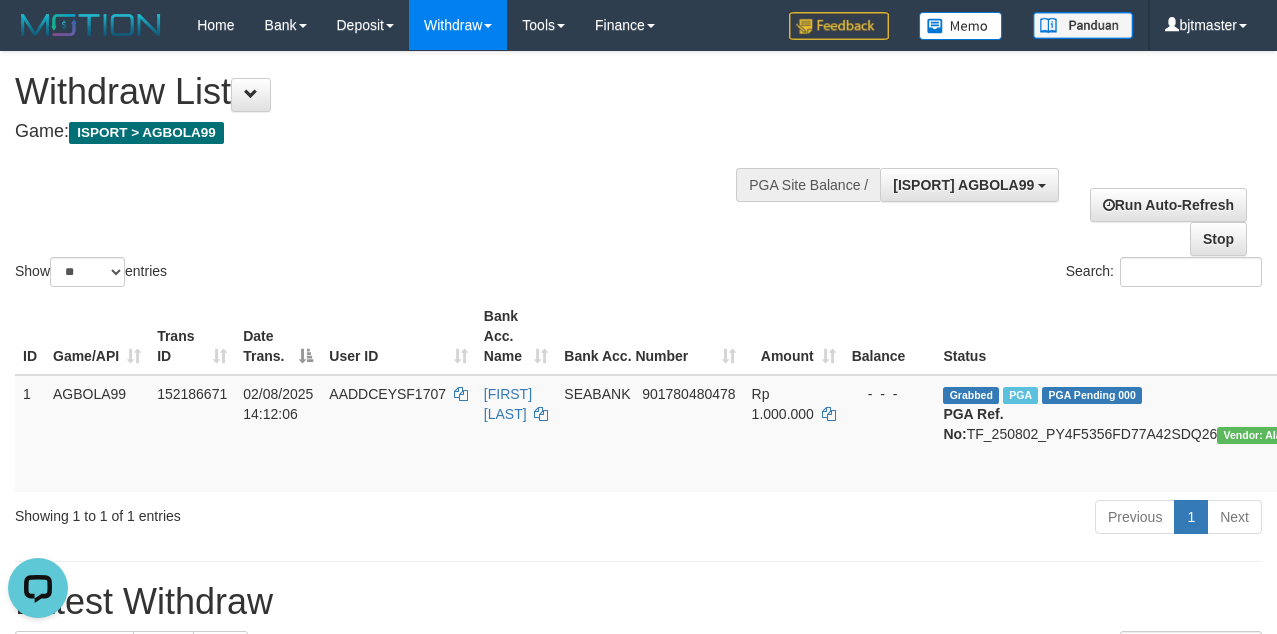 scroll, scrollTop: 0, scrollLeft: 0, axis: both 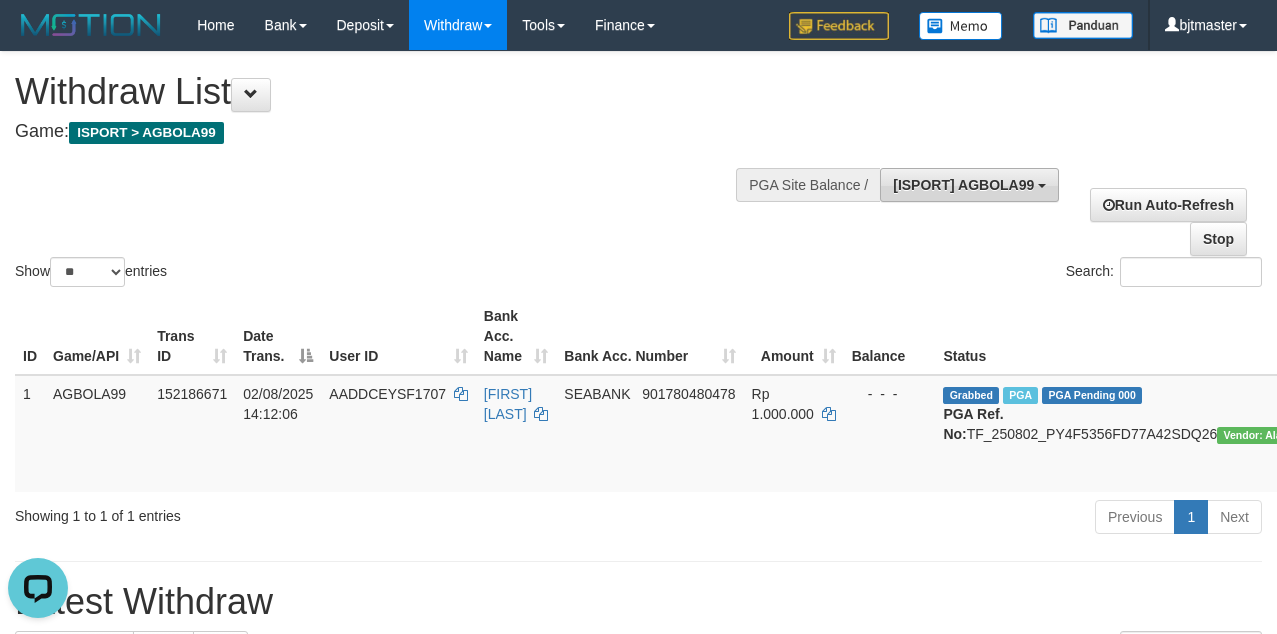 click on "[ISPORT] AGBOLA99" at bounding box center [969, 185] 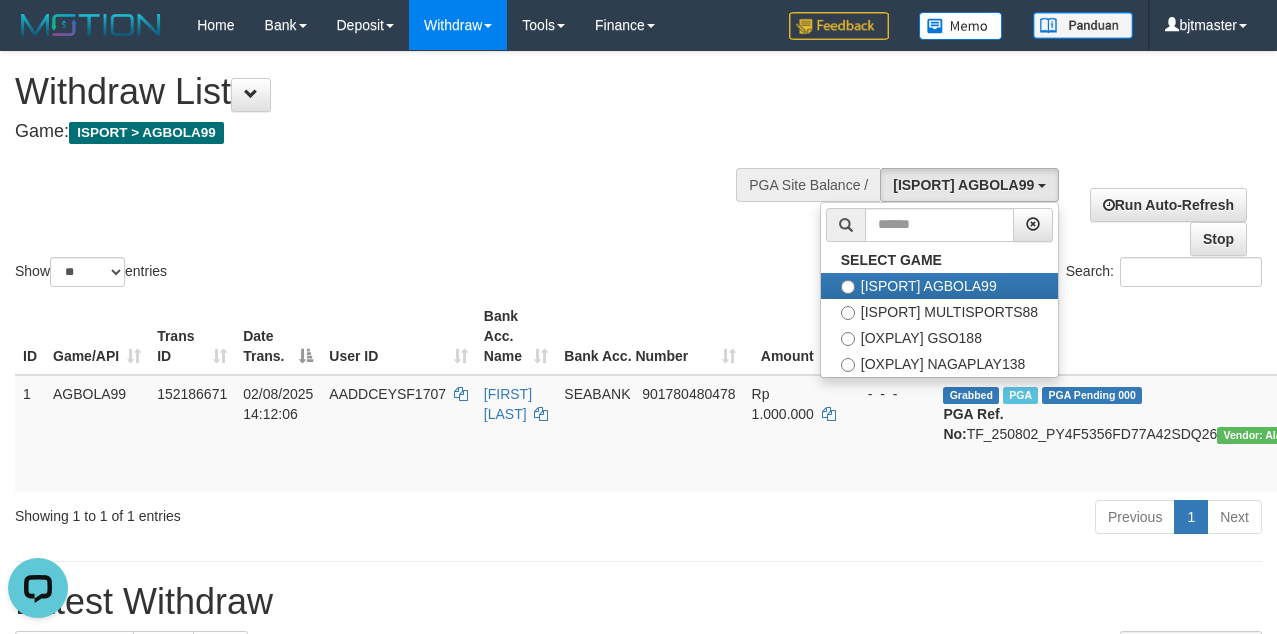 click on "Show  ** ** ** ***  entries Search:" at bounding box center [638, 171] 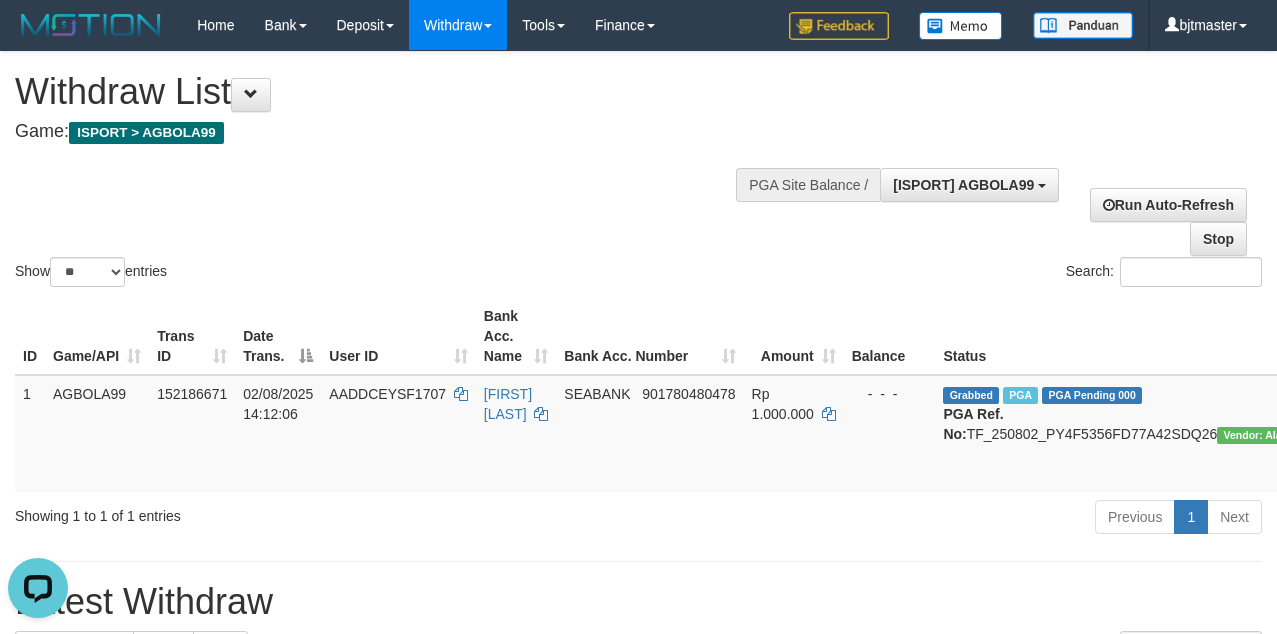 click on "Search:" at bounding box center [958, 274] 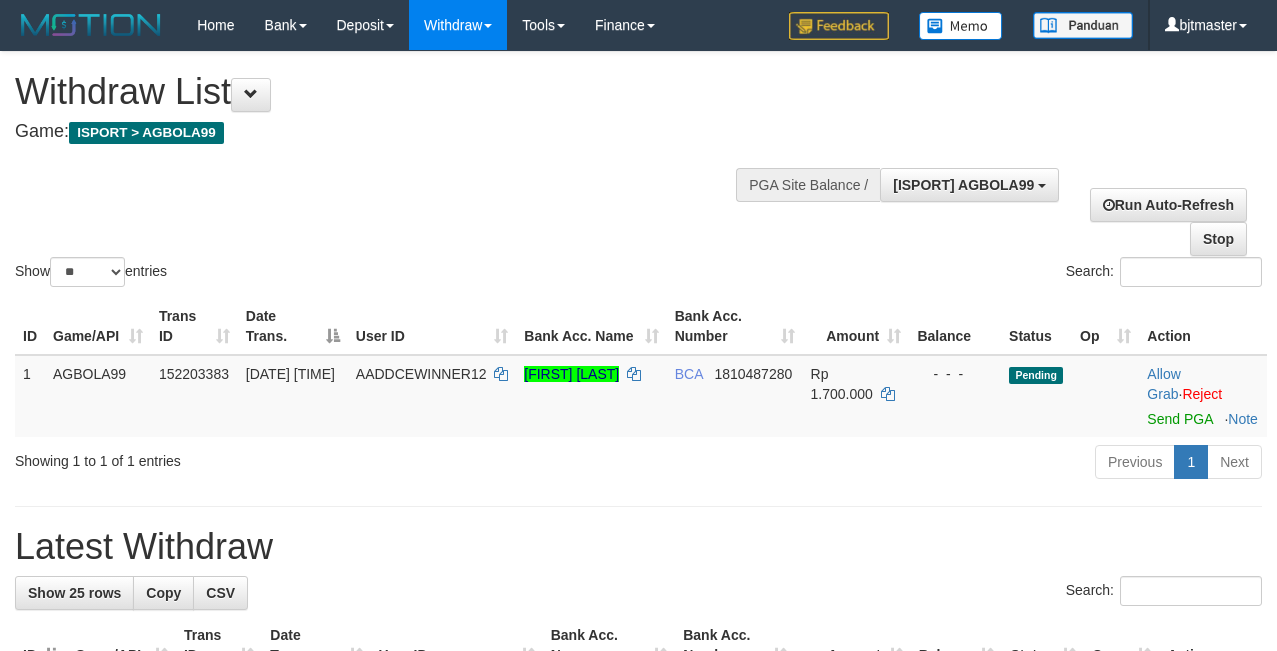 select on "**" 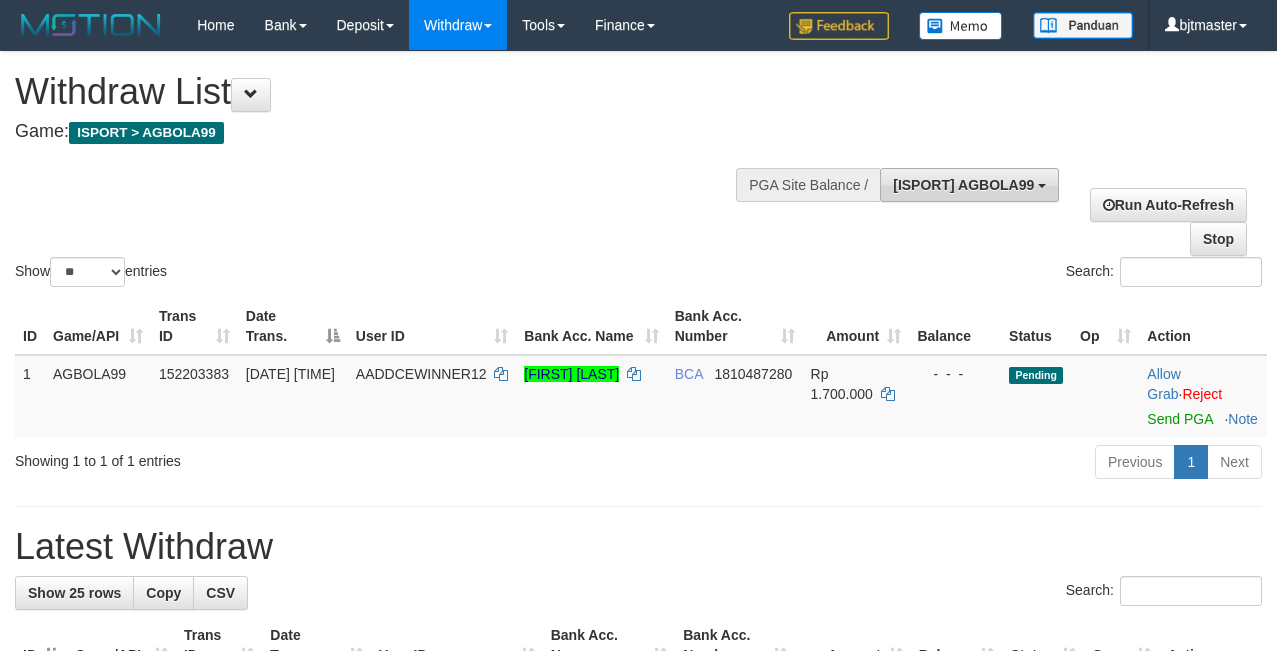 scroll, scrollTop: 17, scrollLeft: 0, axis: vertical 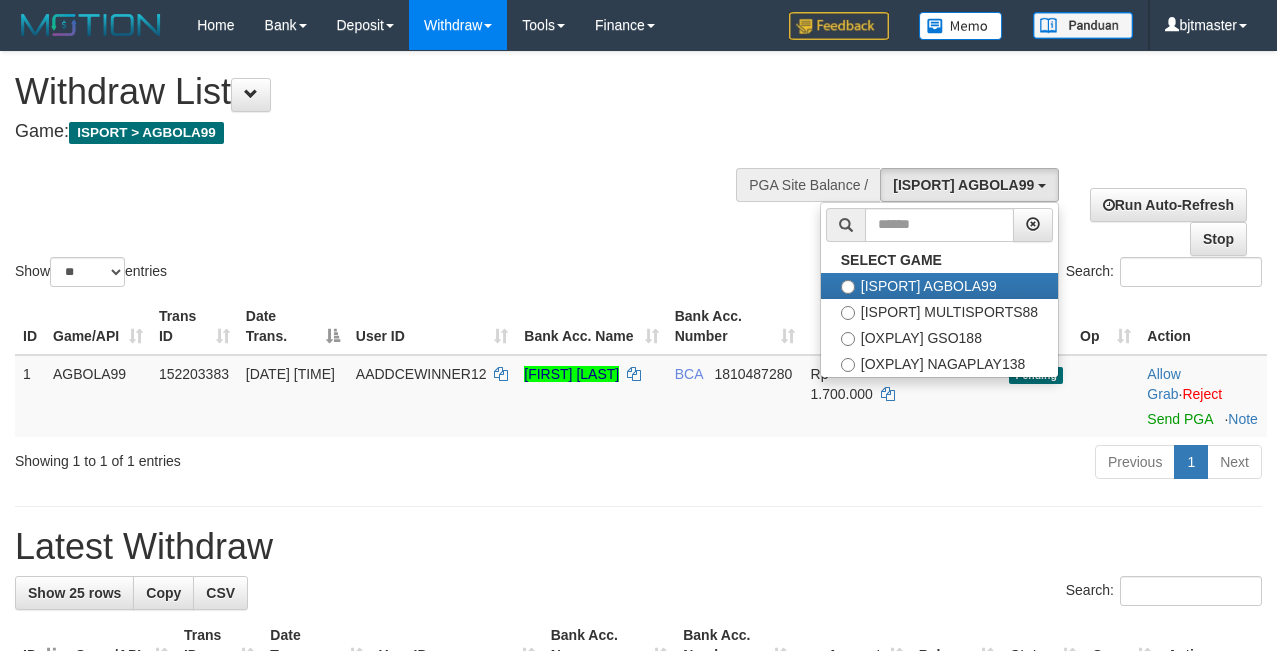 click on "Search:" at bounding box center [958, 274] 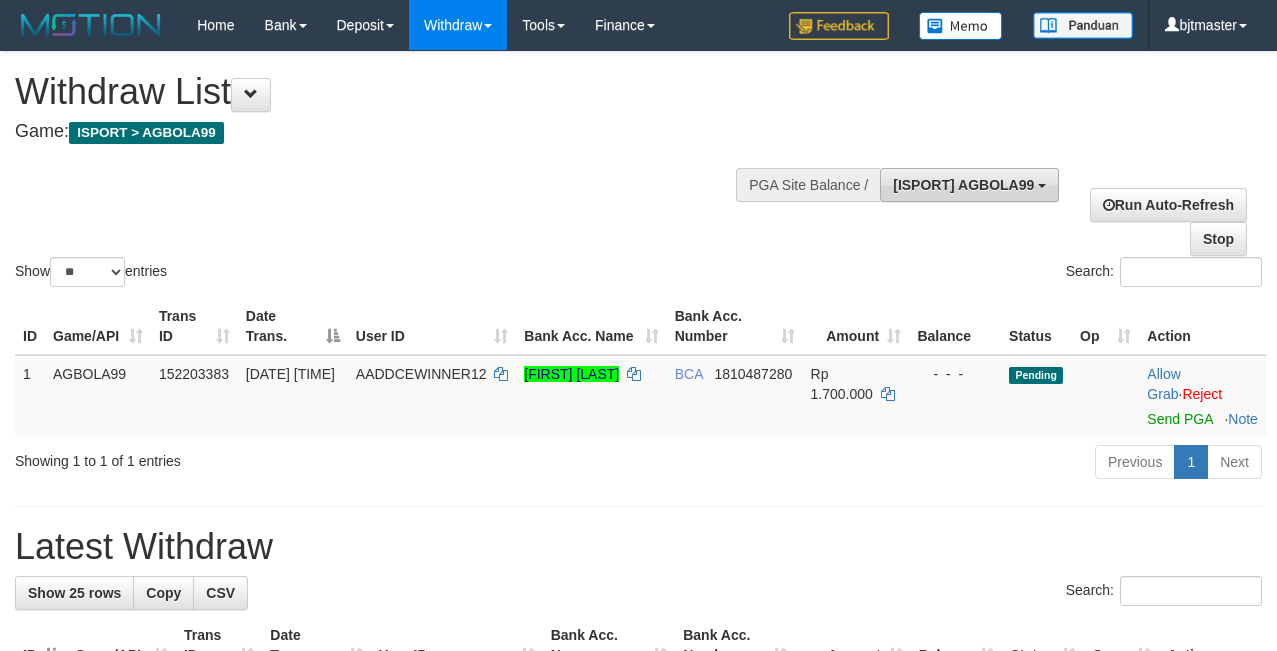 click on "[ISPORT] AGBOLA99" at bounding box center (969, 185) 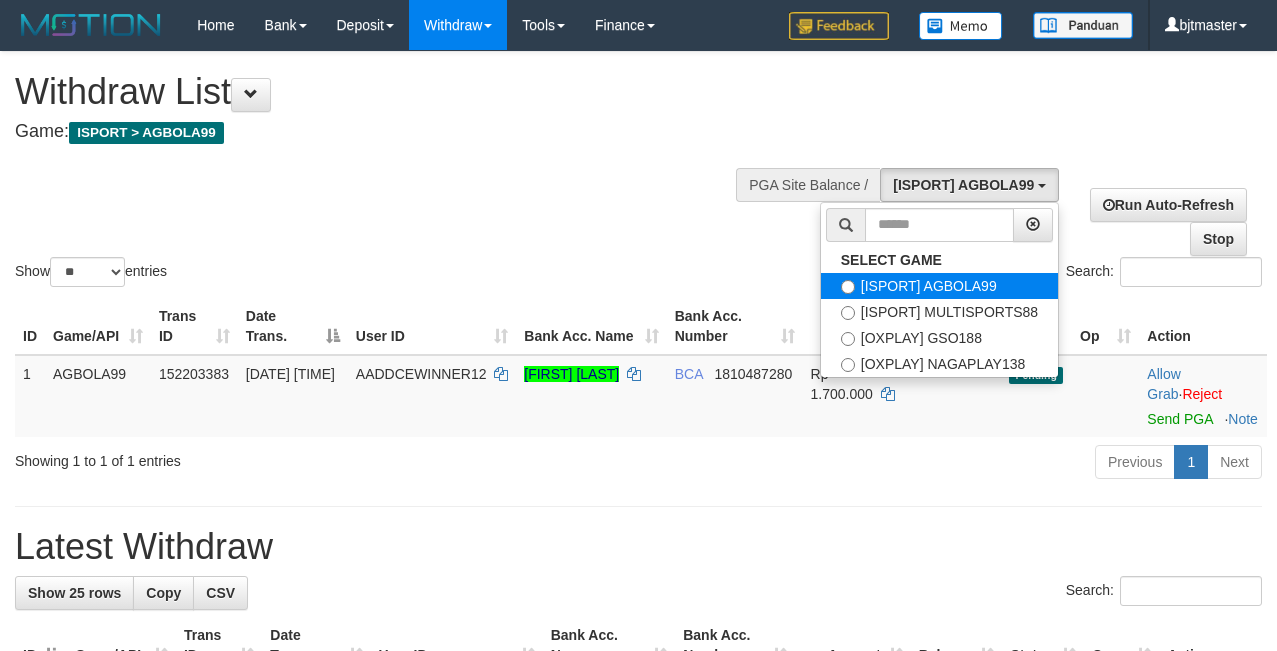 click on "[ISPORT] AGBOLA99" at bounding box center (939, 286) 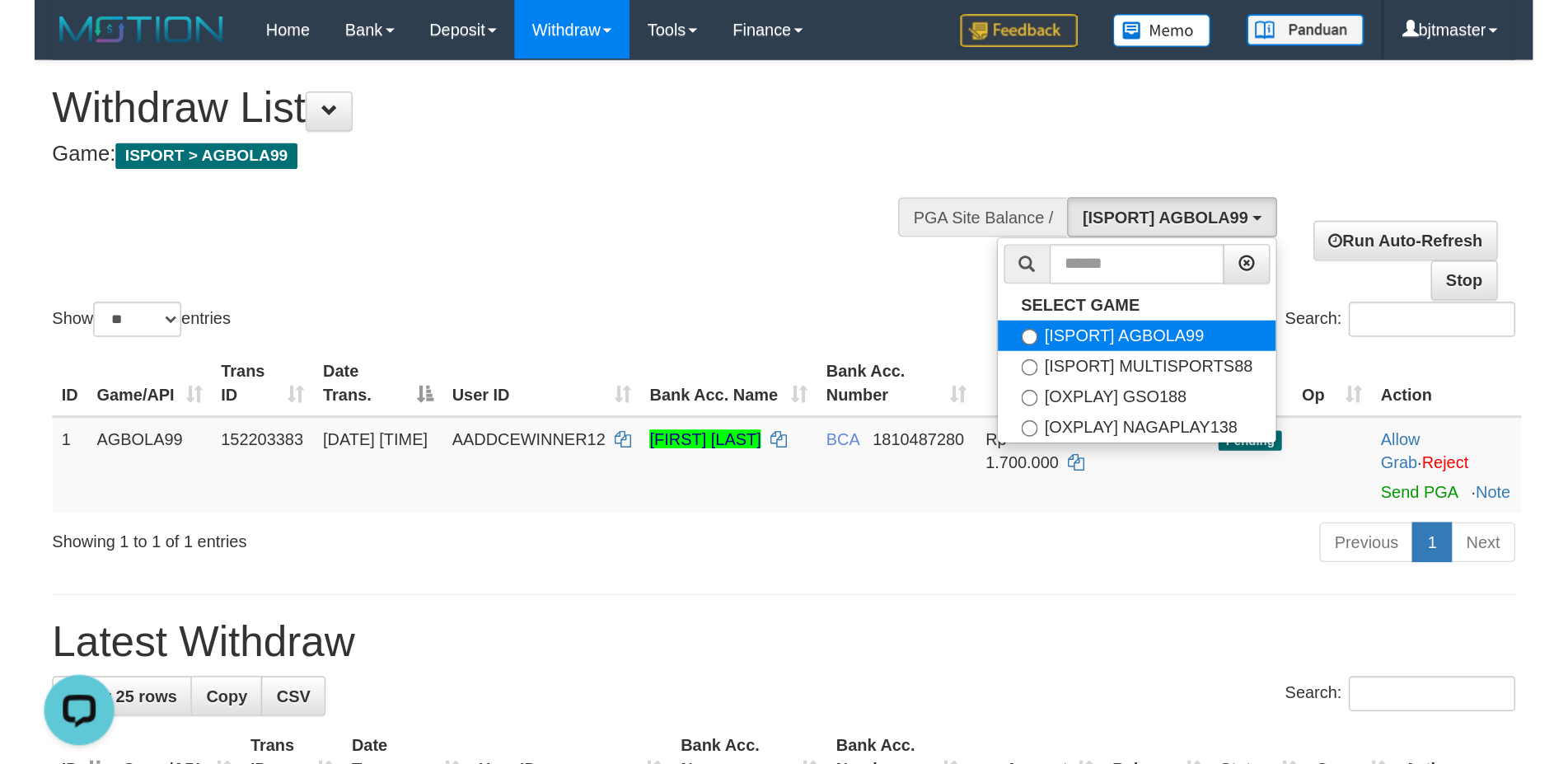 scroll, scrollTop: 0, scrollLeft: 0, axis: both 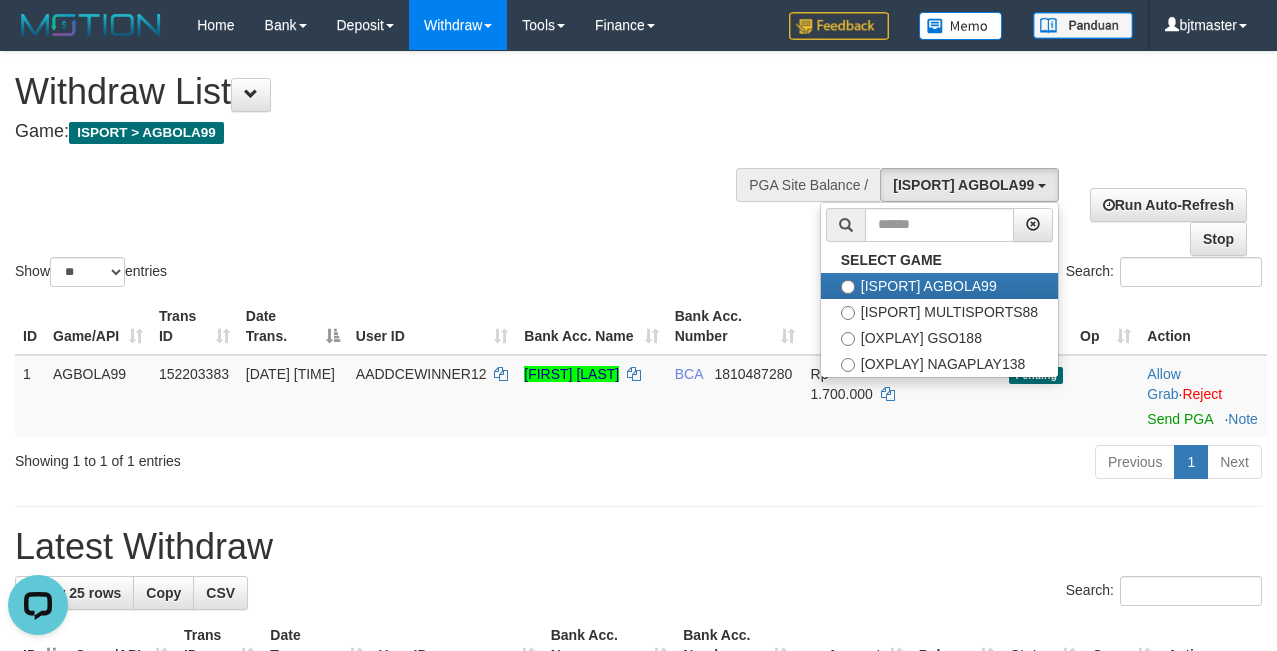 click on "Show  ** ** ** ***  entries Search:" at bounding box center [638, 171] 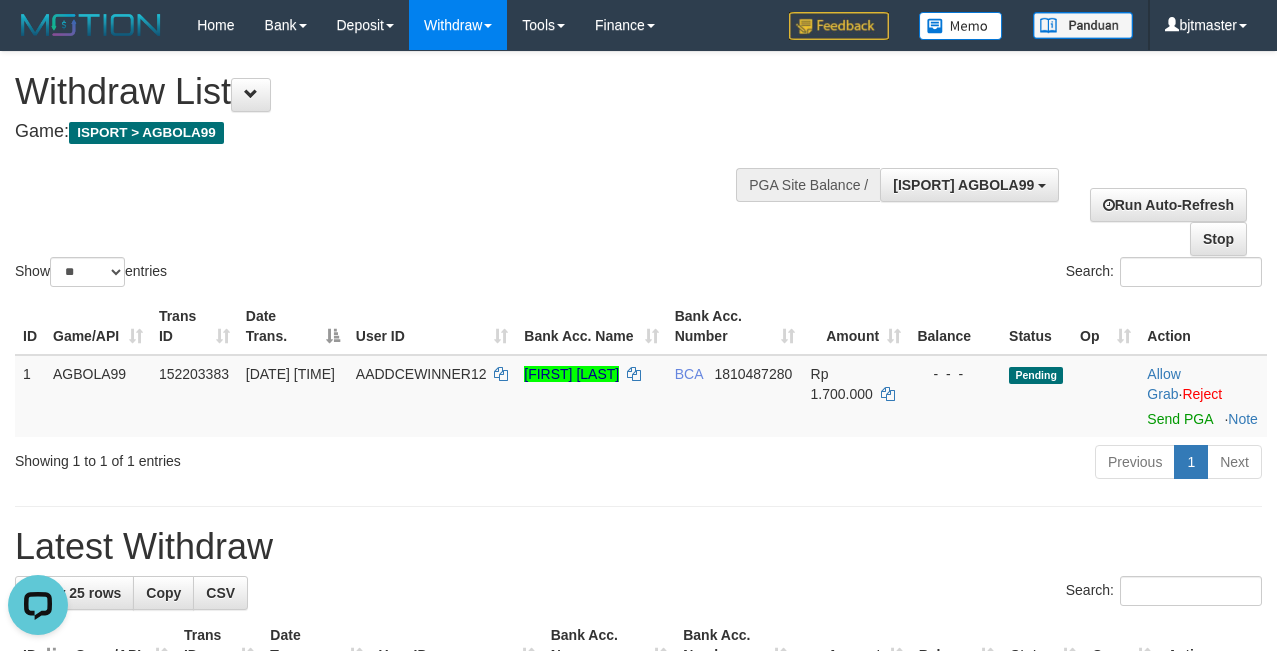 click on "Search:" at bounding box center (958, 274) 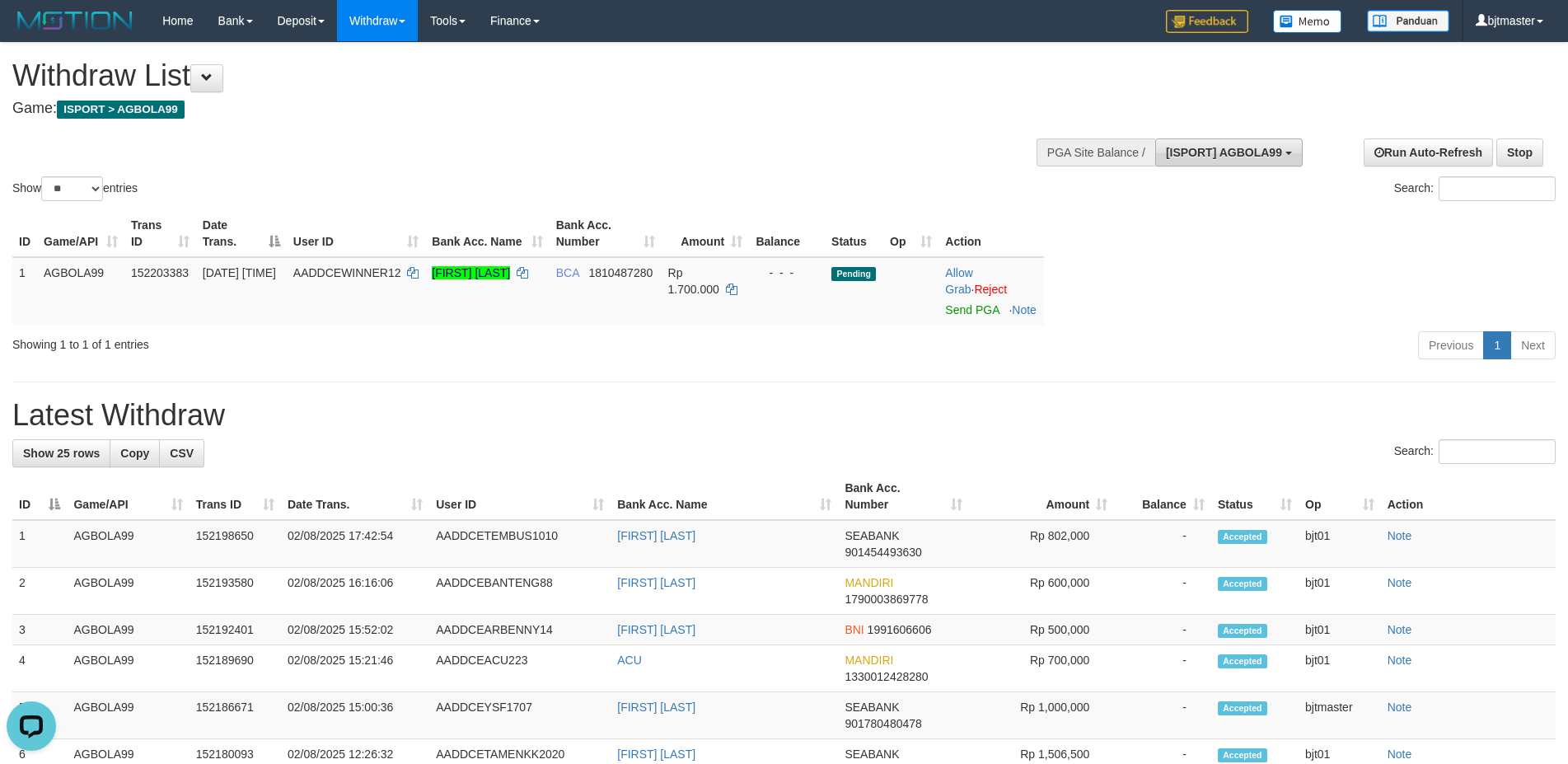 click on "[ISPORT] AGBOLA99" at bounding box center (1224, 152) 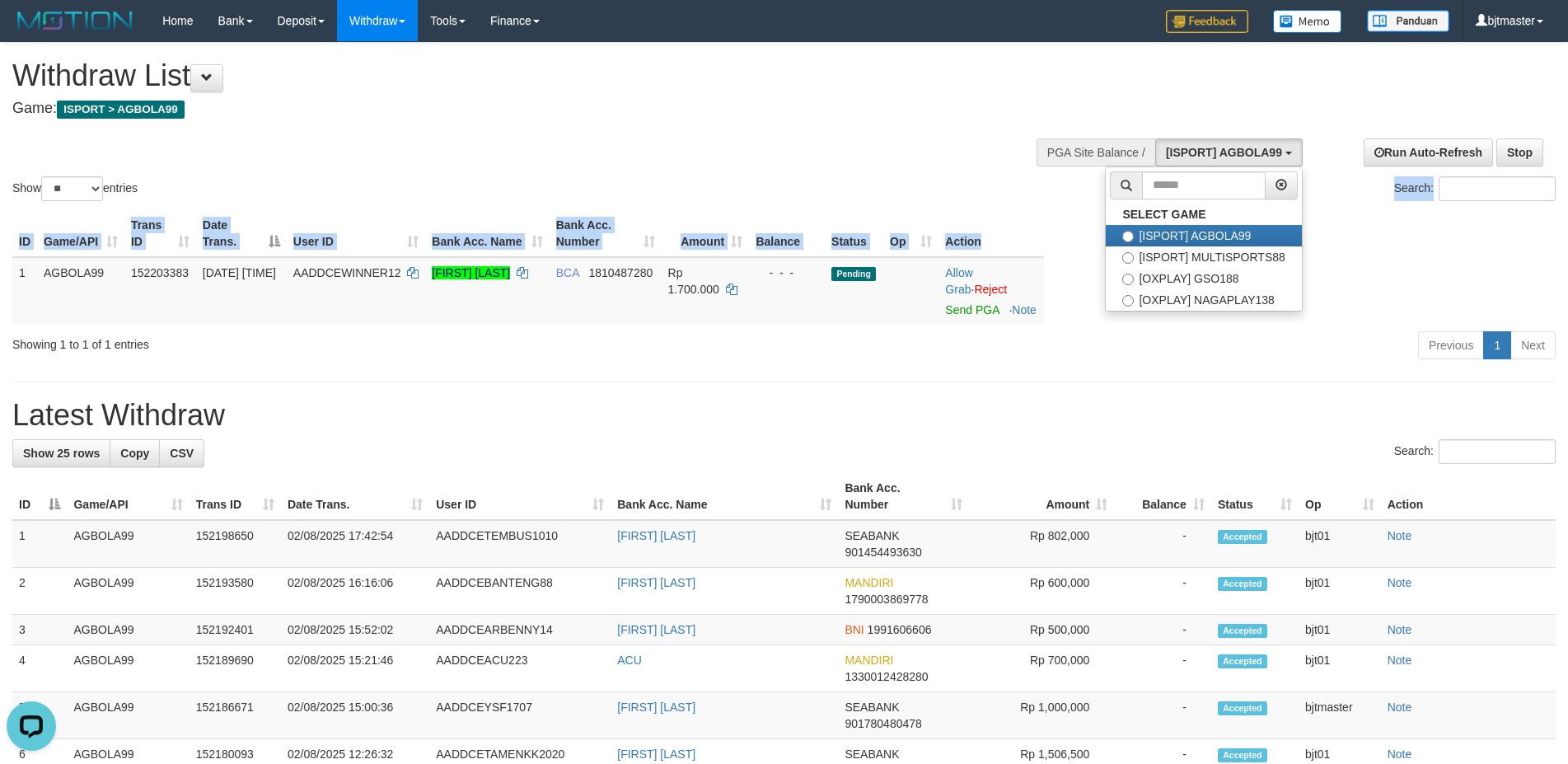 click on "Show  ** ** ** ***  entries Search:
ID Game/API Trans ID Date Trans. User ID Bank Acc. Name Bank Acc. Number Amount Balance Status Op Action
1 AGBOLA99 152203383 02/08/2025 18:53:48 AADDCEWINNER12    MUHAMAD IKHSAN ALDIANSYAH    BCA     1810487280 Rp 1.700.000    -  -  - Pending Allow Grab   ·    Reject Send PGA     ·    Note Processing... Showing 1 to 1 of 1 entries Previous 1 Next" at bounding box center (784, 204) 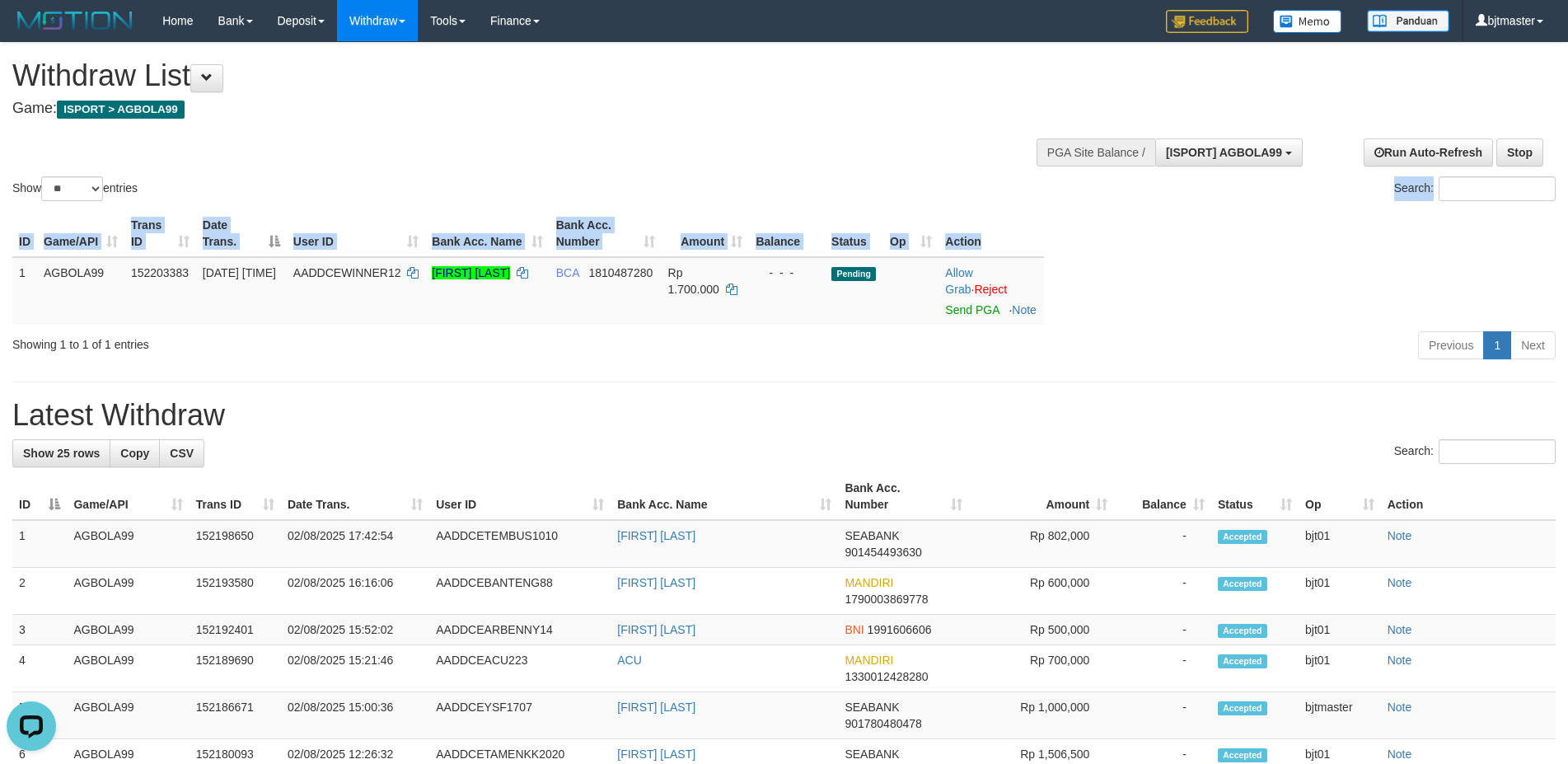 drag, startPoint x: 1013, startPoint y: 230, endPoint x: 1027, endPoint y: 241, distance: 17.804494 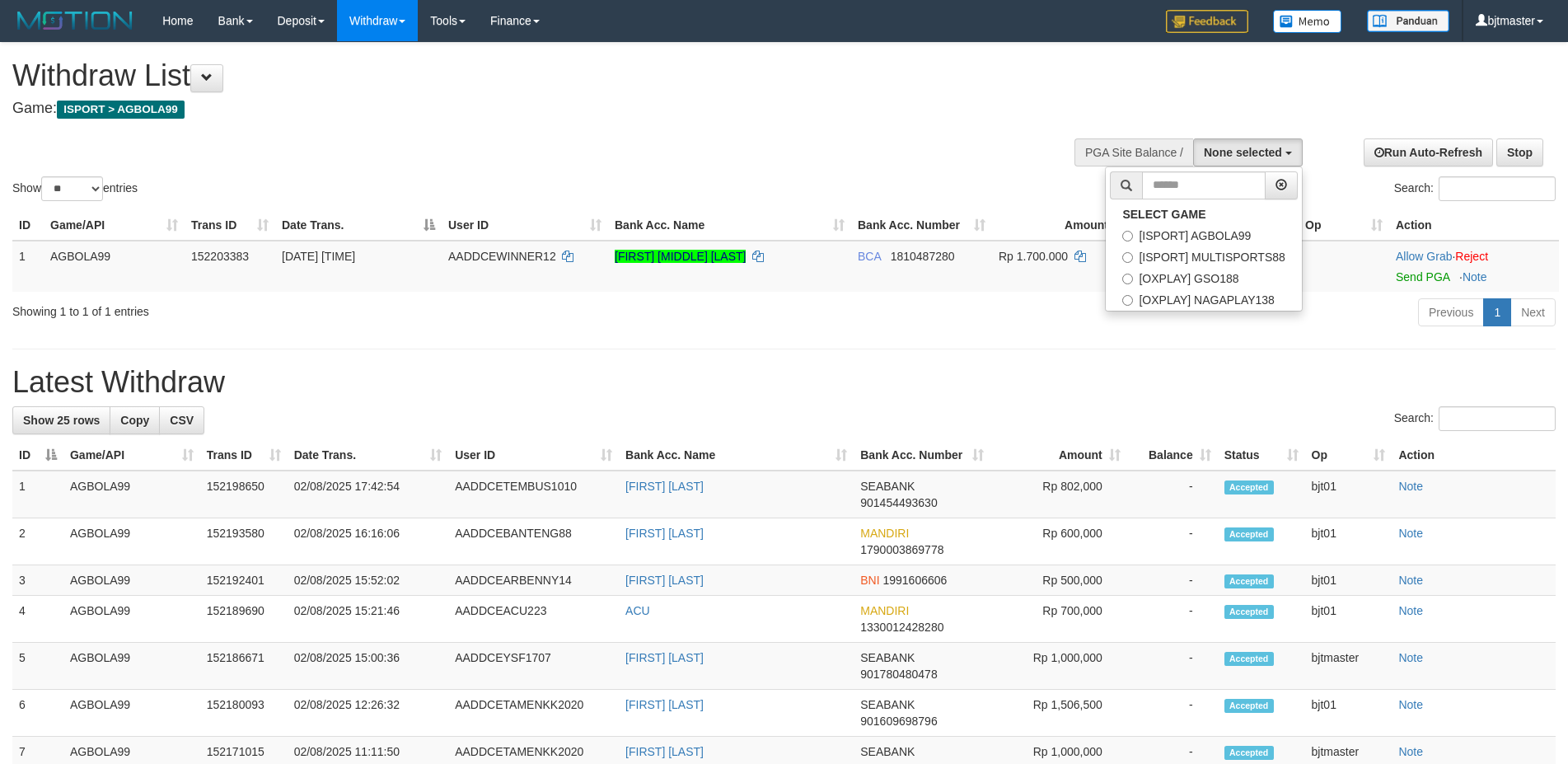 select 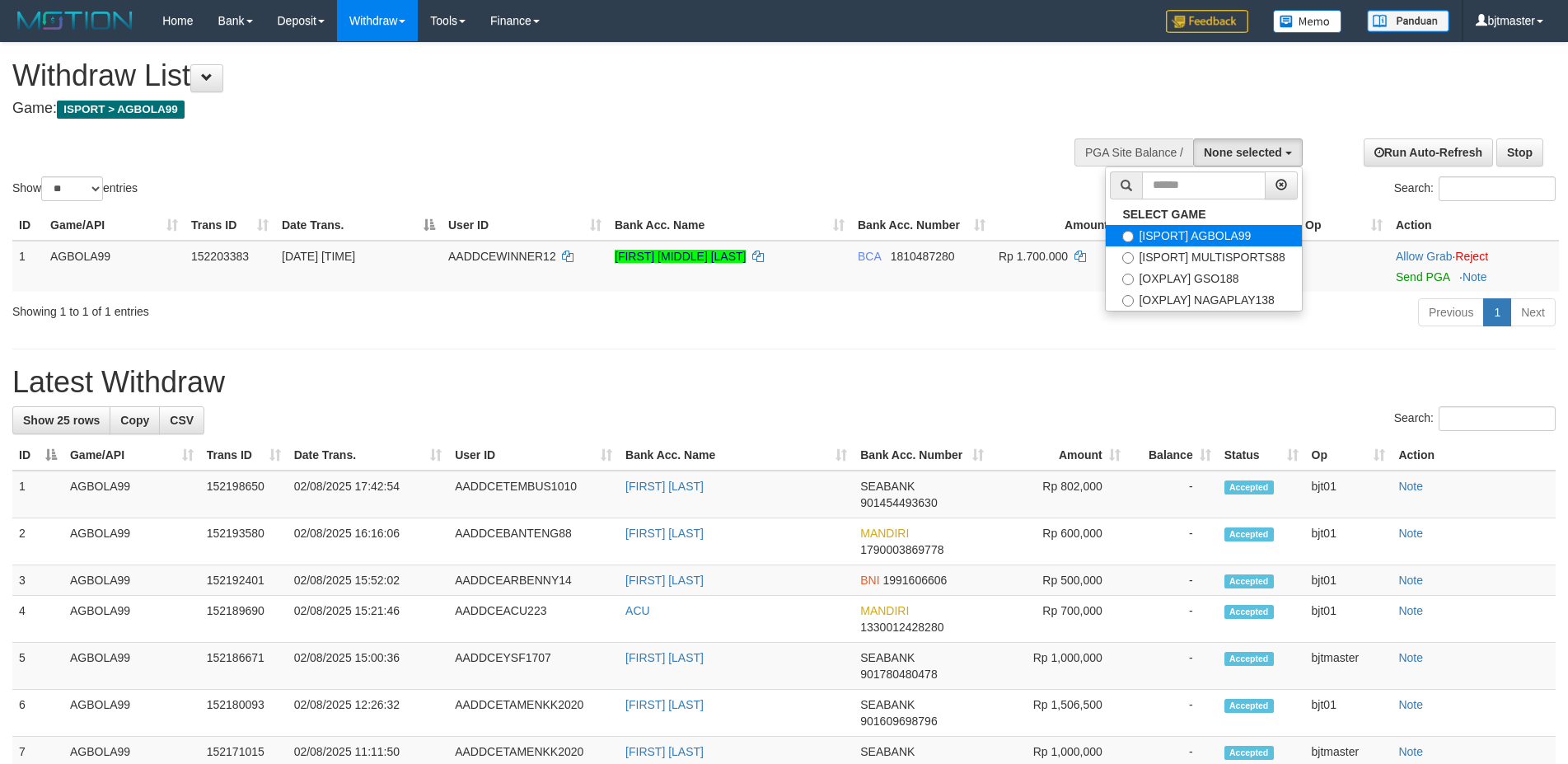 scroll, scrollTop: 0, scrollLeft: 0, axis: both 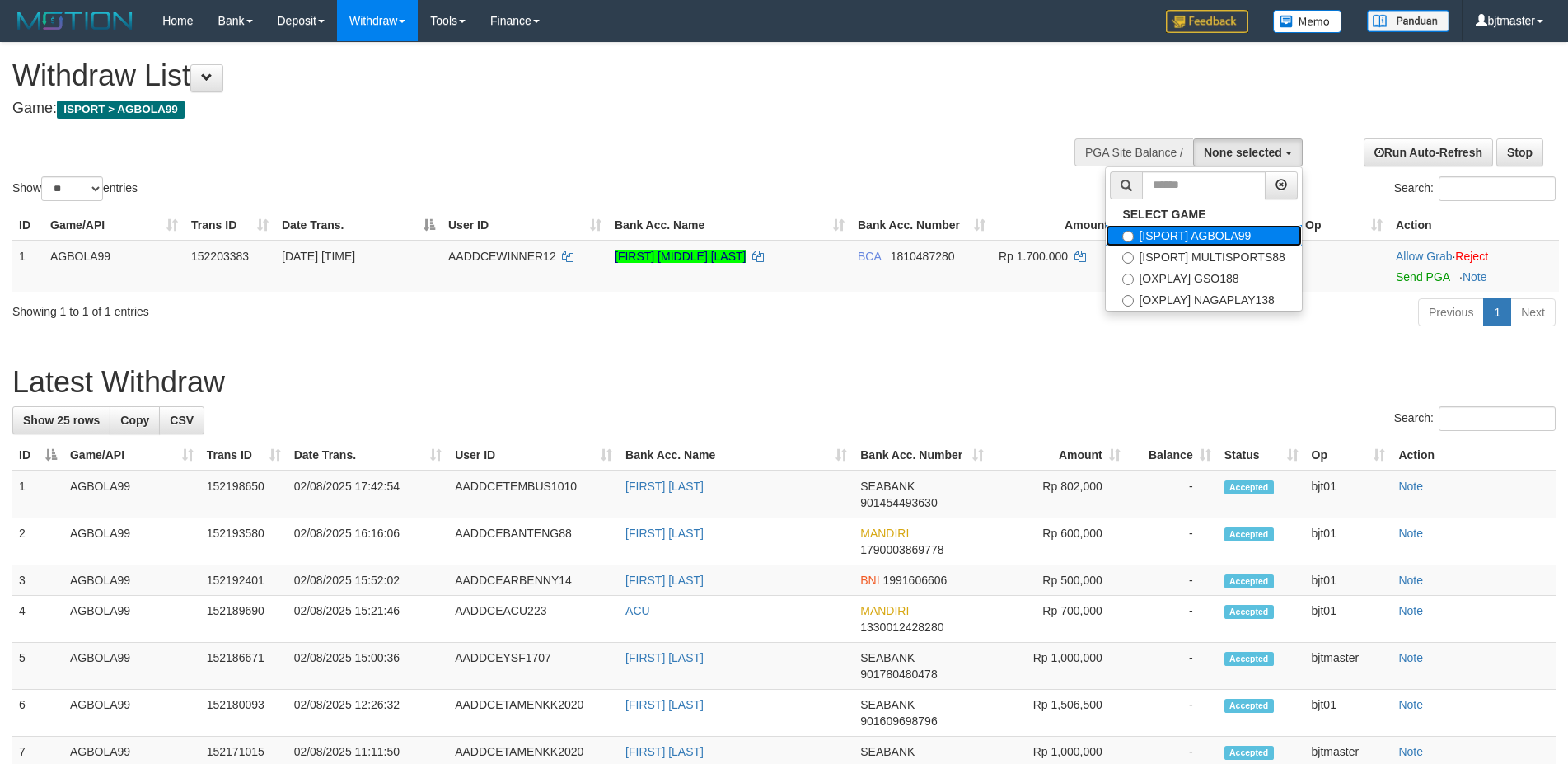 click on "[ISPORT] AGBOLA99" at bounding box center (1203, 236) 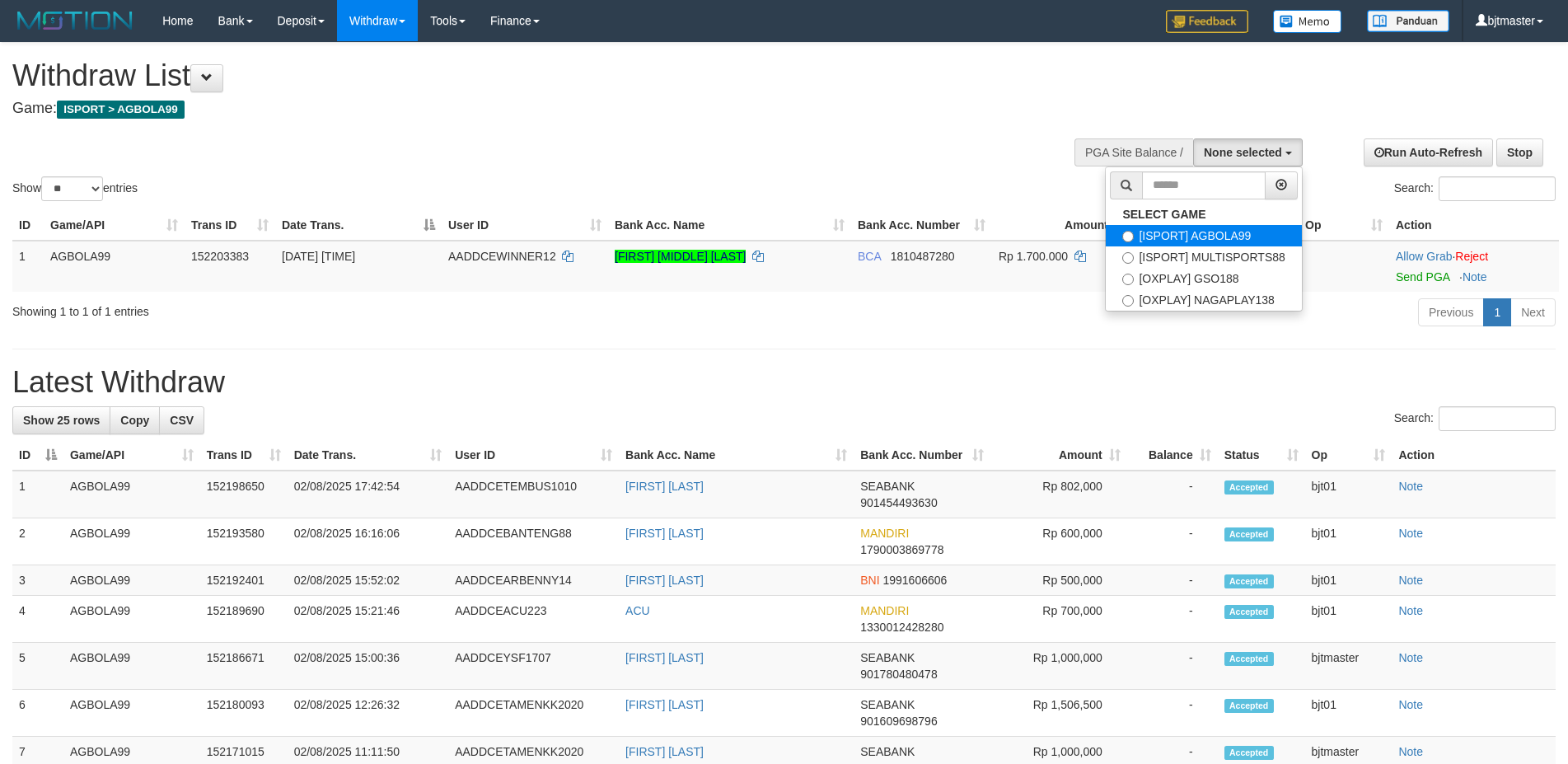 select on "****" 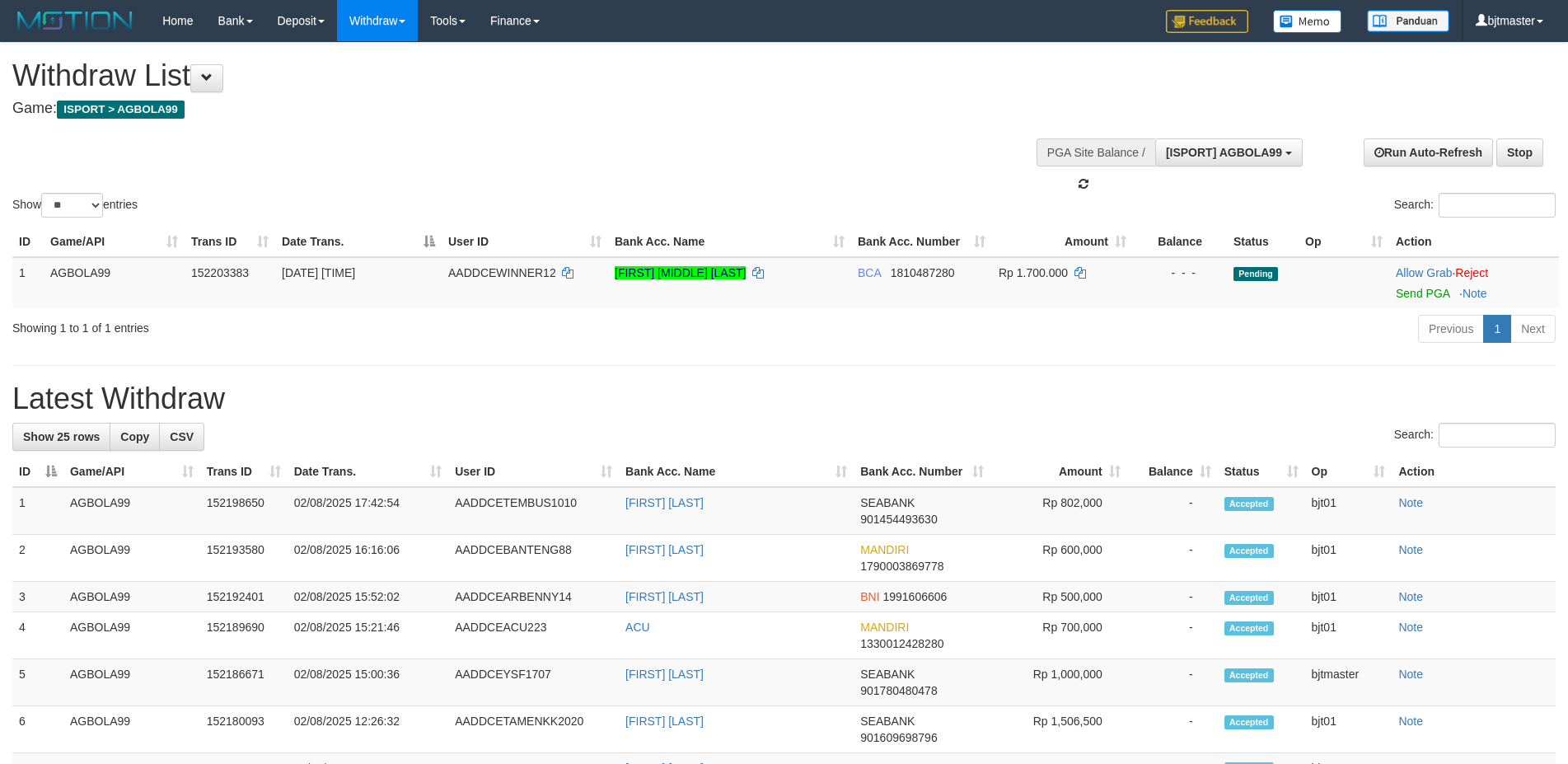 scroll, scrollTop: 14, scrollLeft: 0, axis: vertical 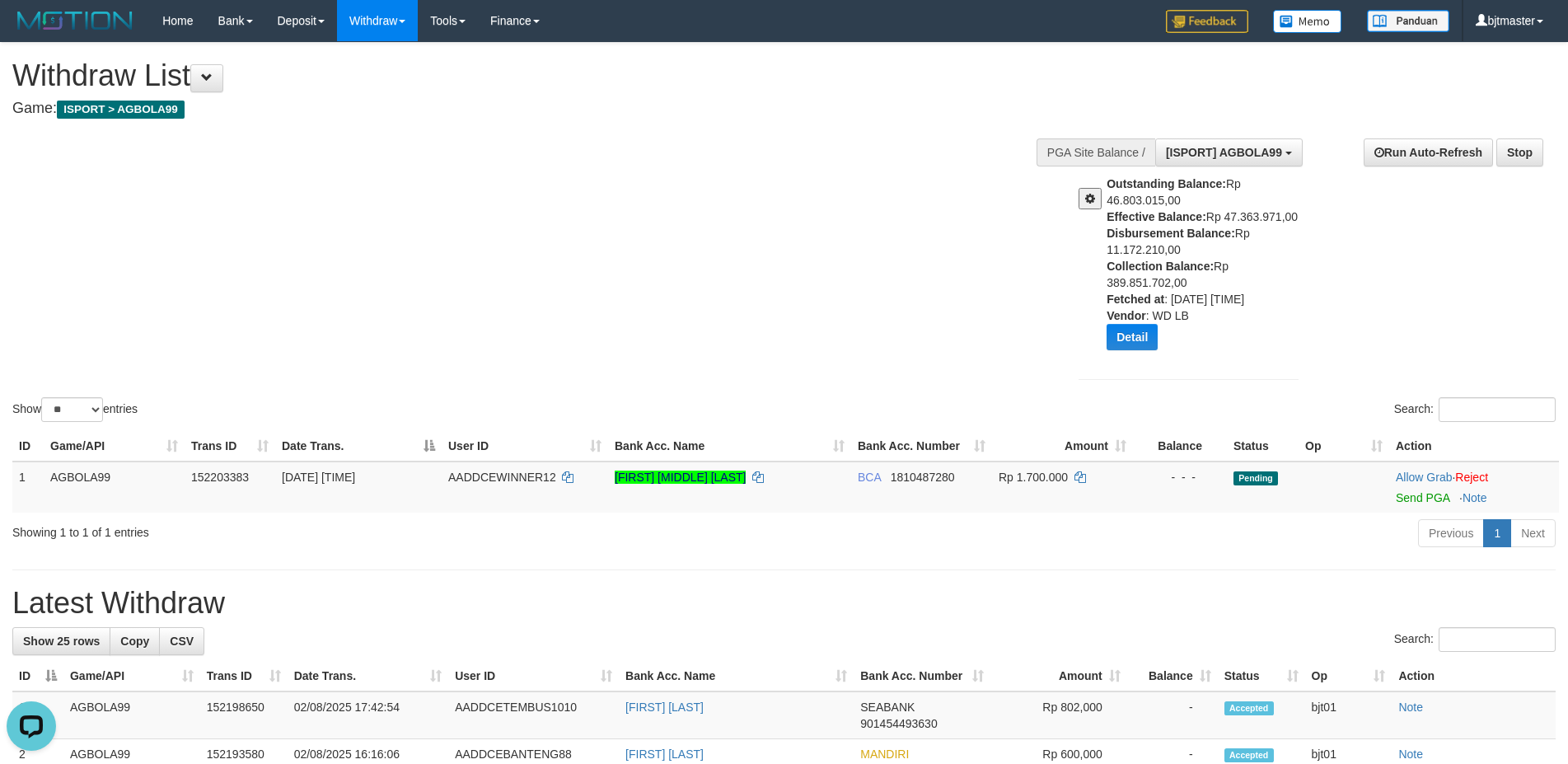 click at bounding box center [1090, 199] 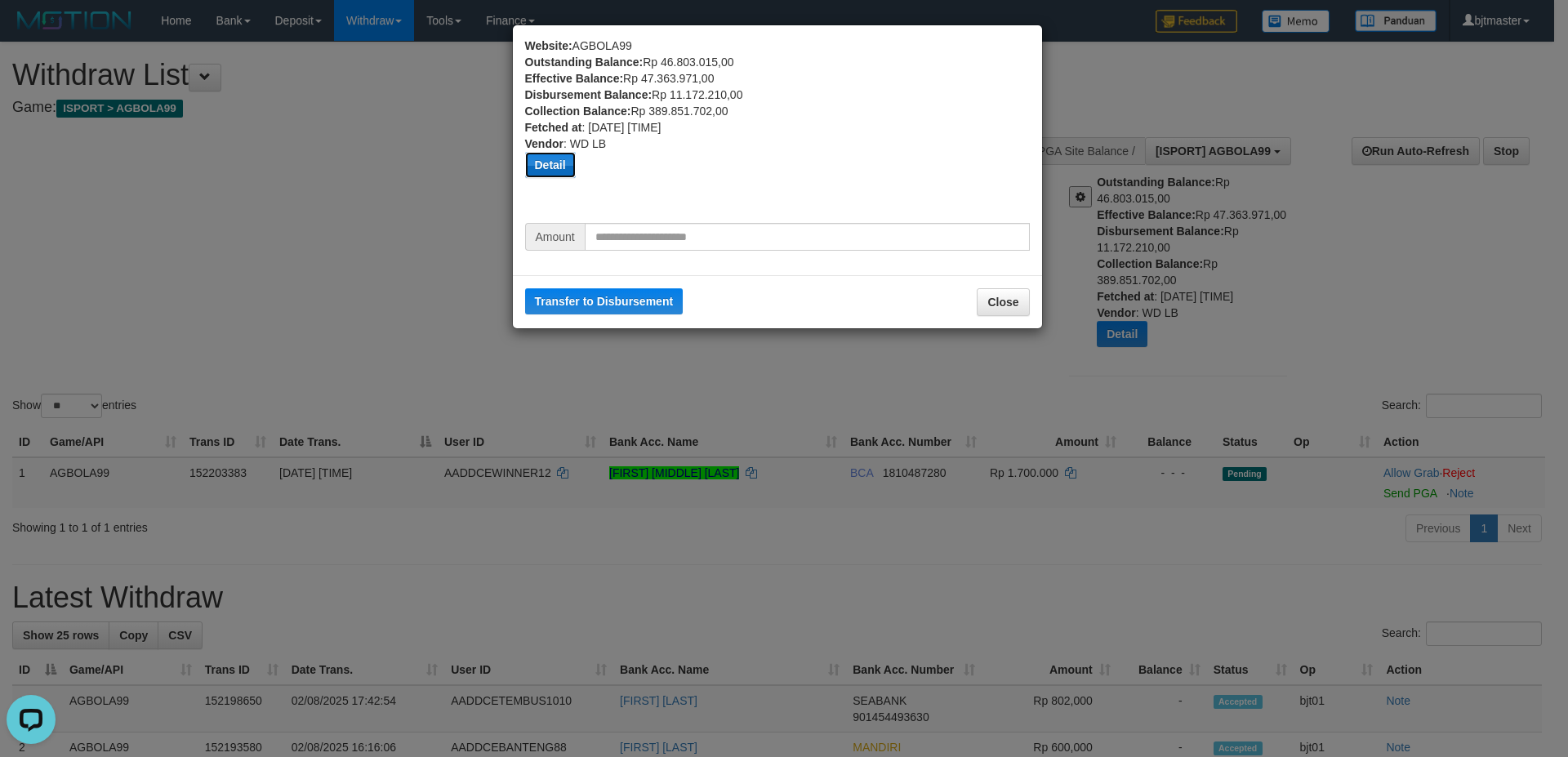 click on "Detail" at bounding box center (550, 165) 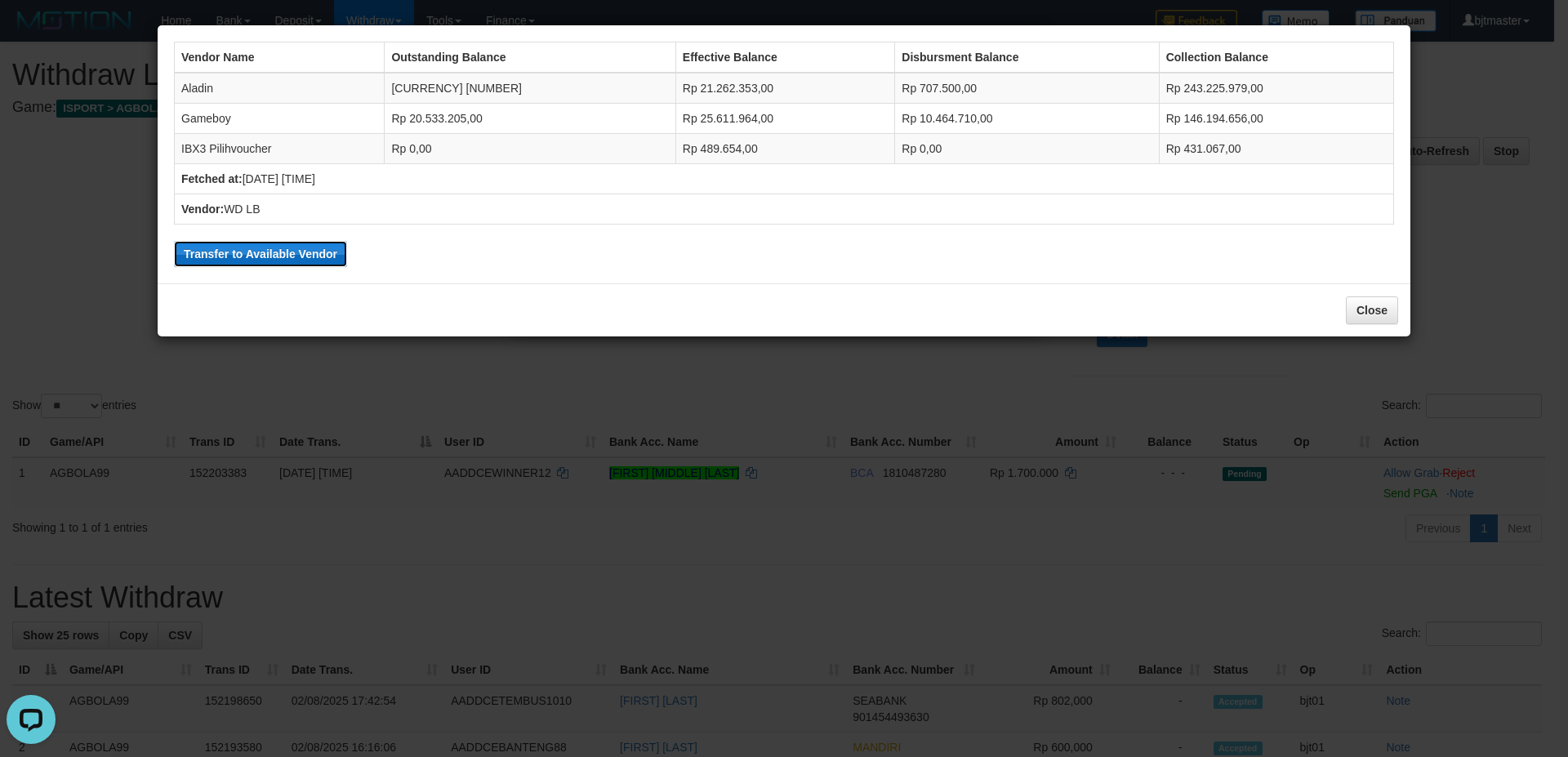 click on "Transfer to Available Vendor" at bounding box center (261, 254) 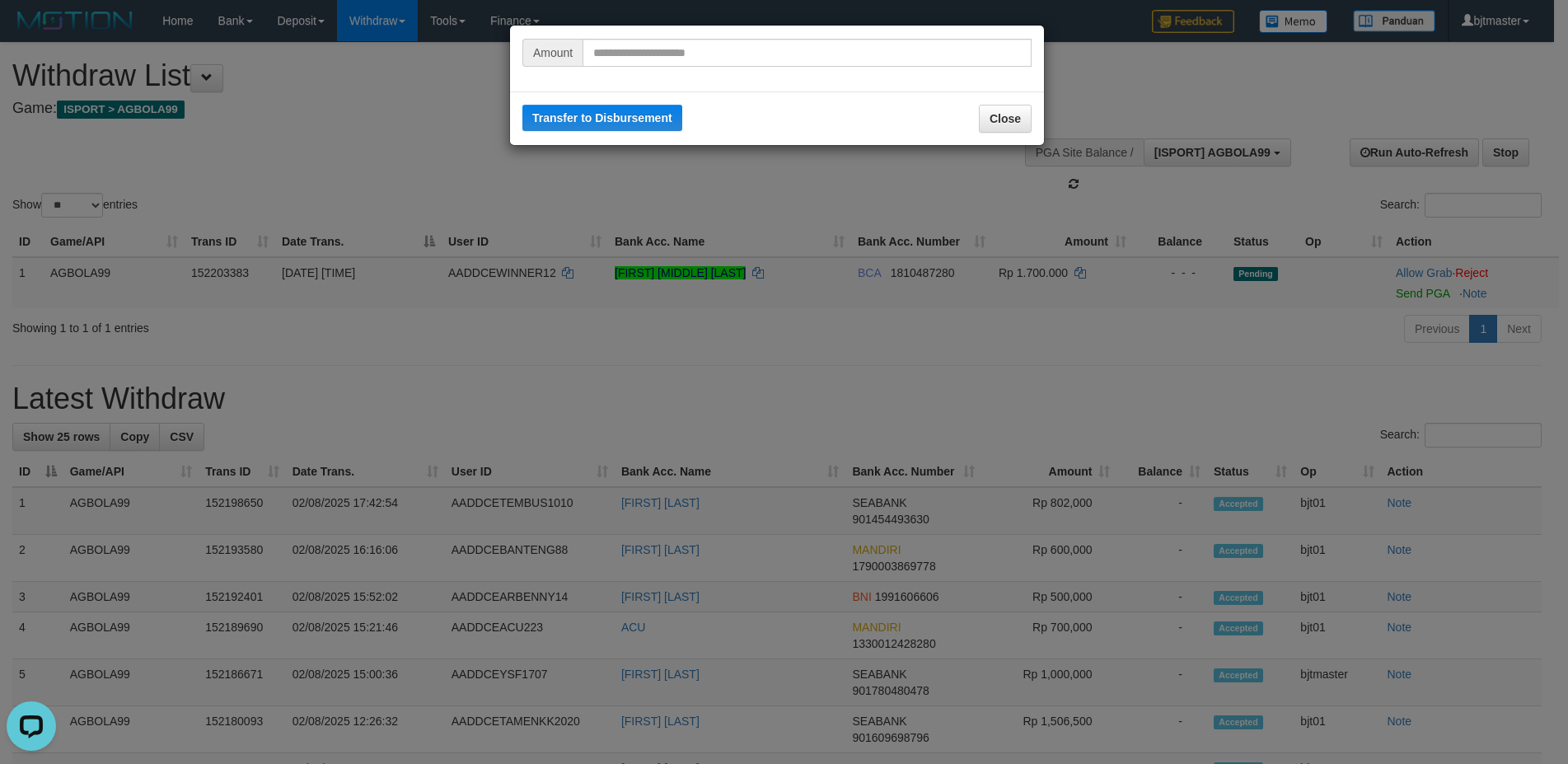 click on "Amount
Transfer to Disbursement
Close" at bounding box center (777, 85) 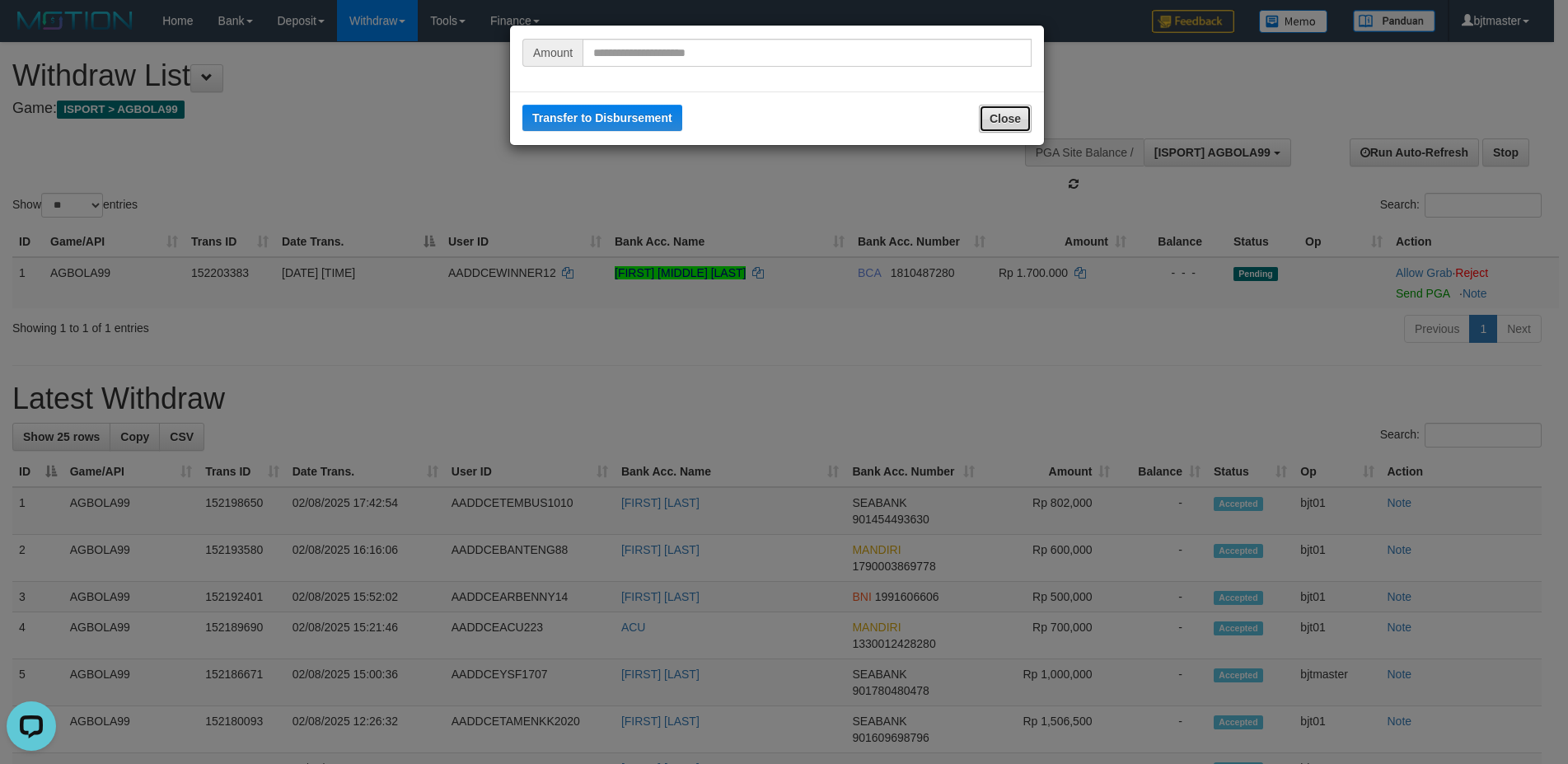 click on "Close" at bounding box center (1005, 119) 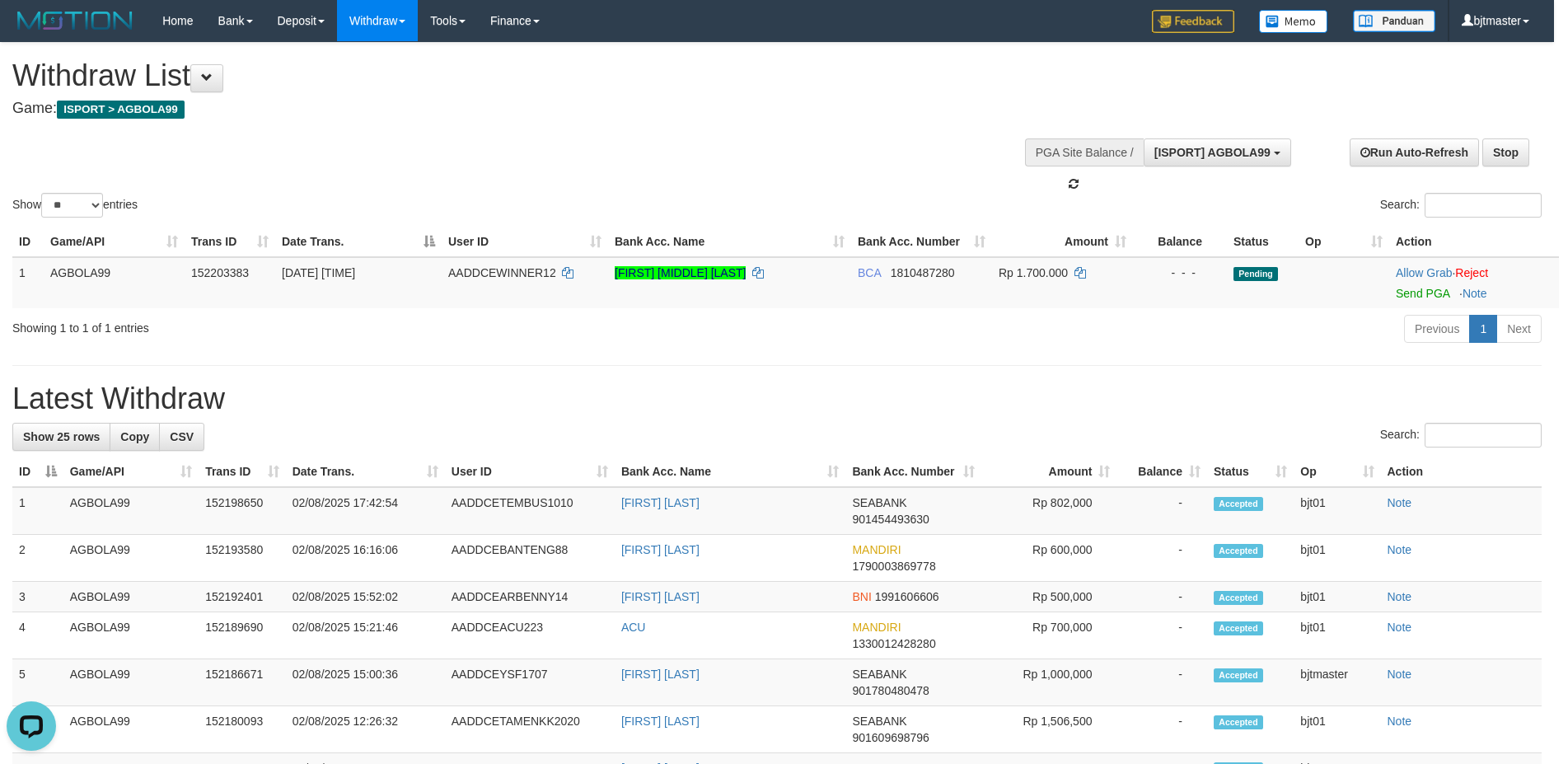 click on "**********" at bounding box center [777, 491] 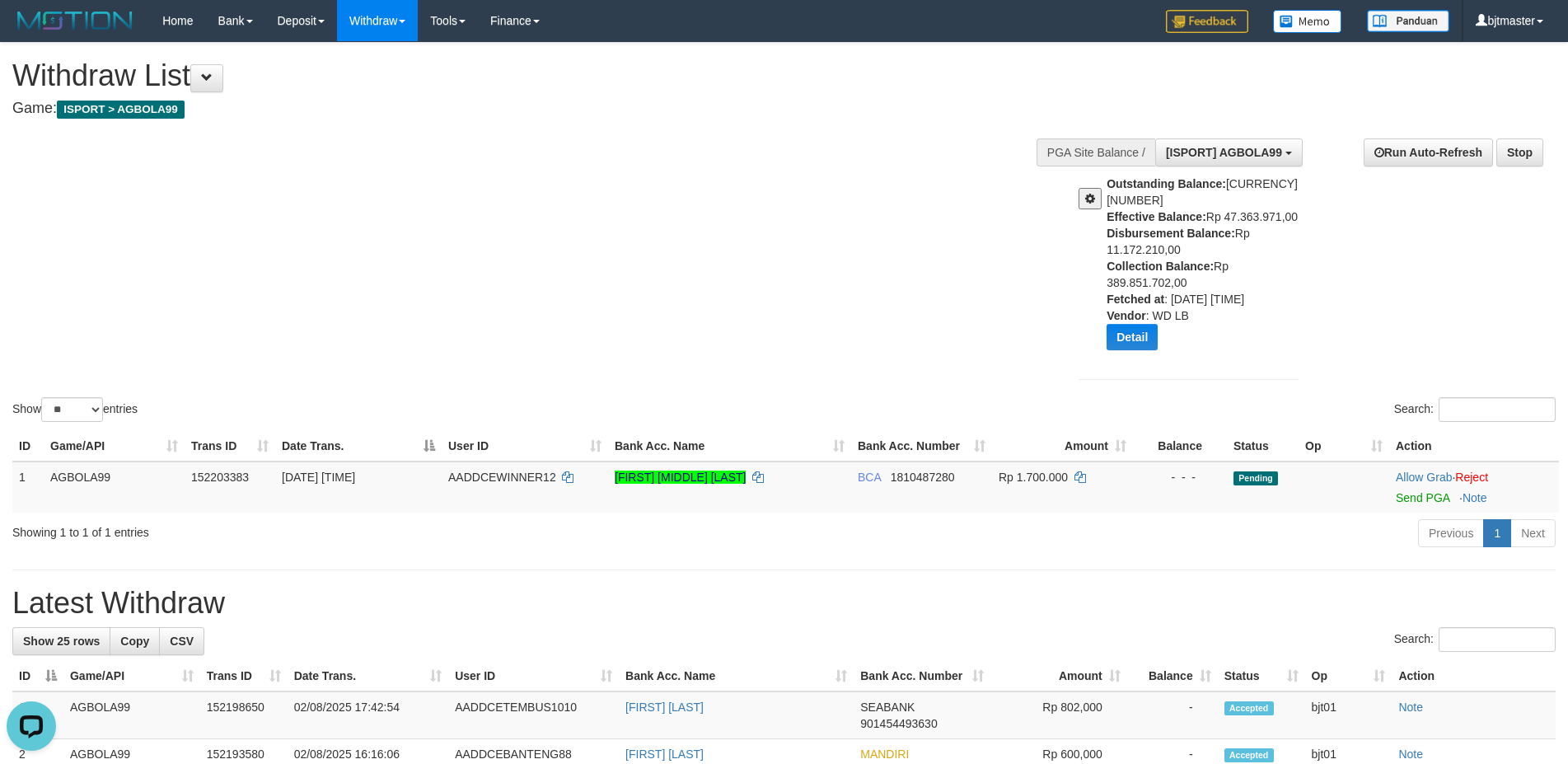 click at bounding box center (1087, 192) 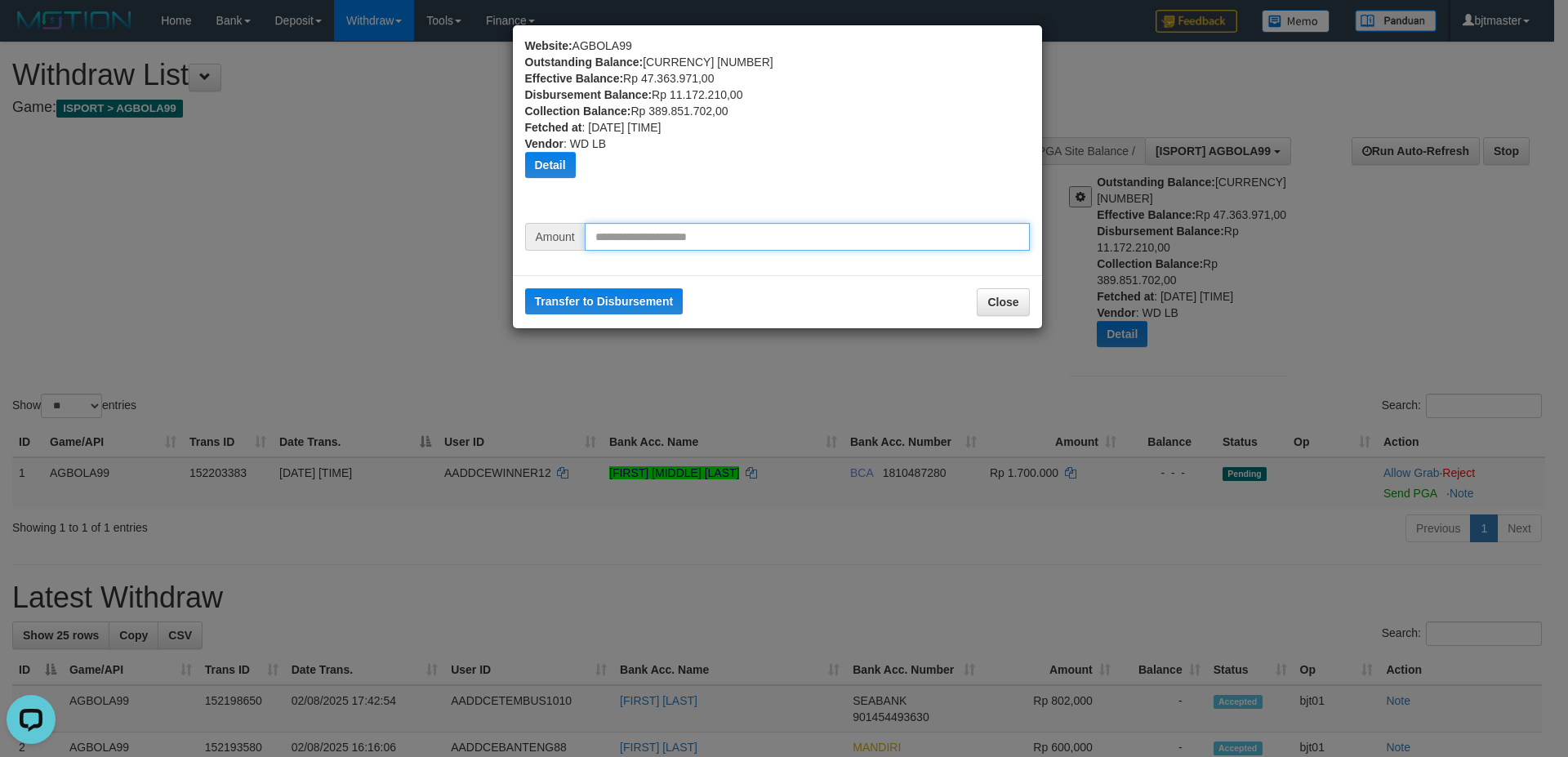 click at bounding box center [807, 237] 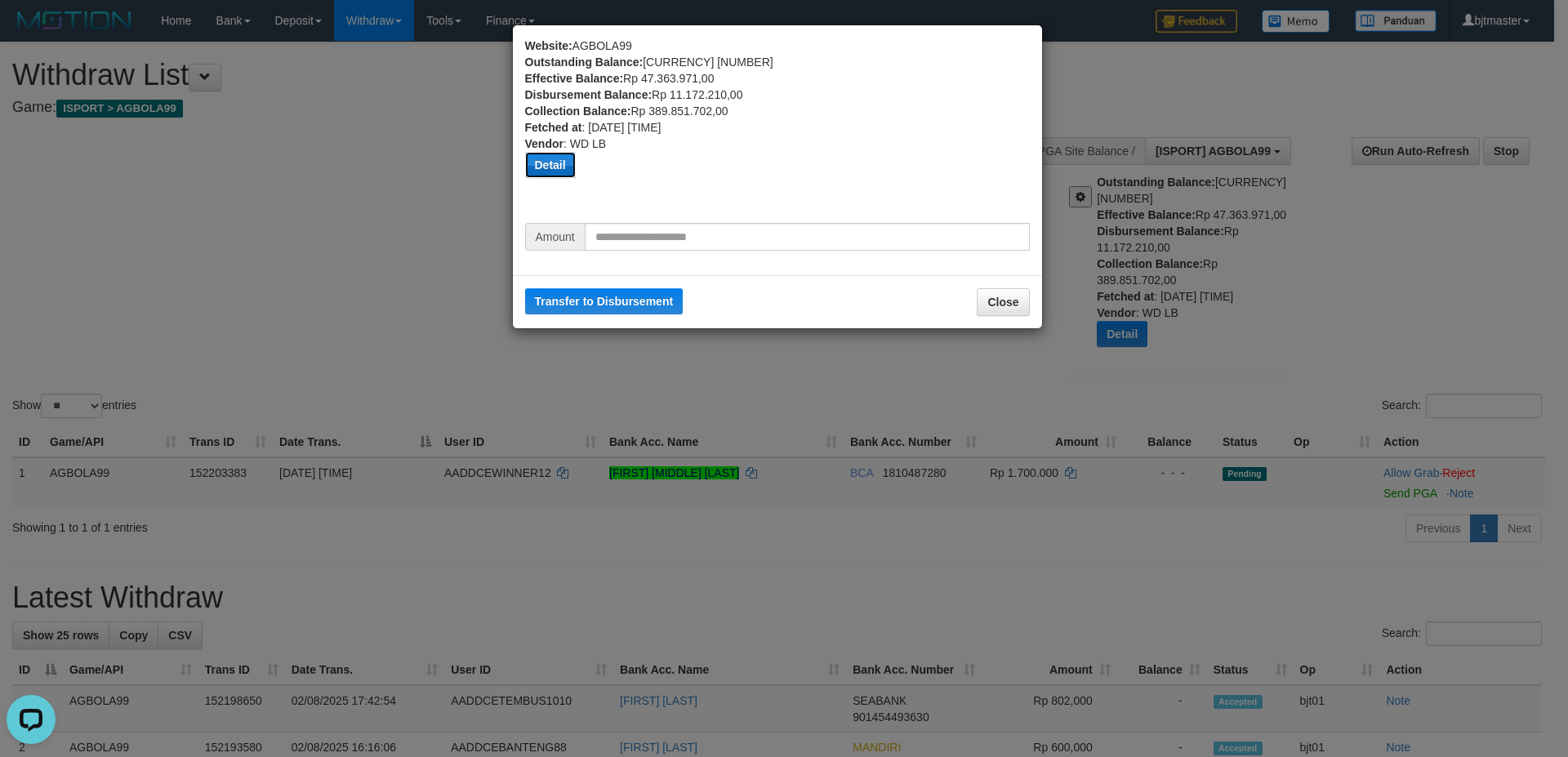 click on "Detail" at bounding box center [550, 165] 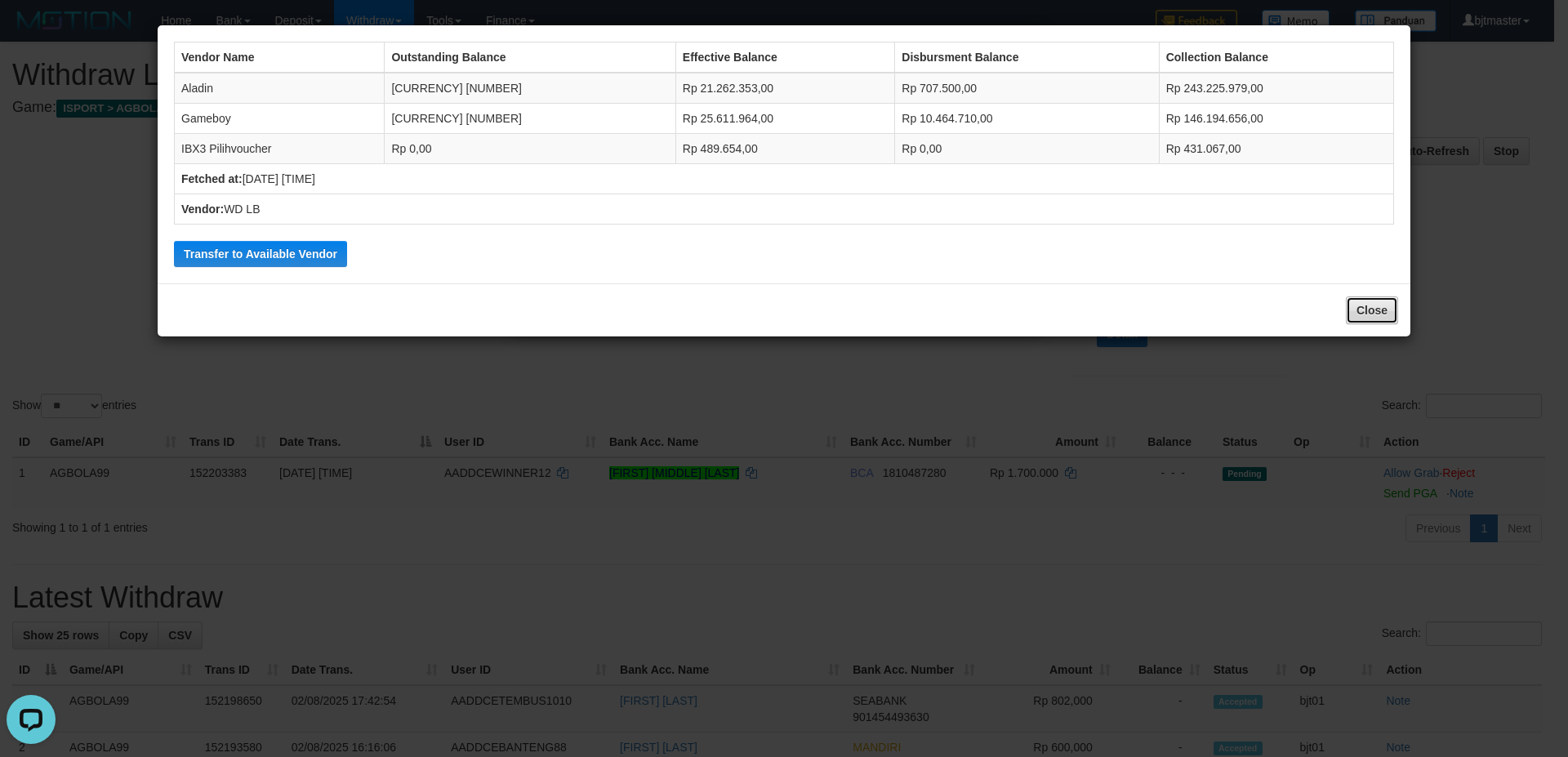 click on "Close" at bounding box center (1372, 310) 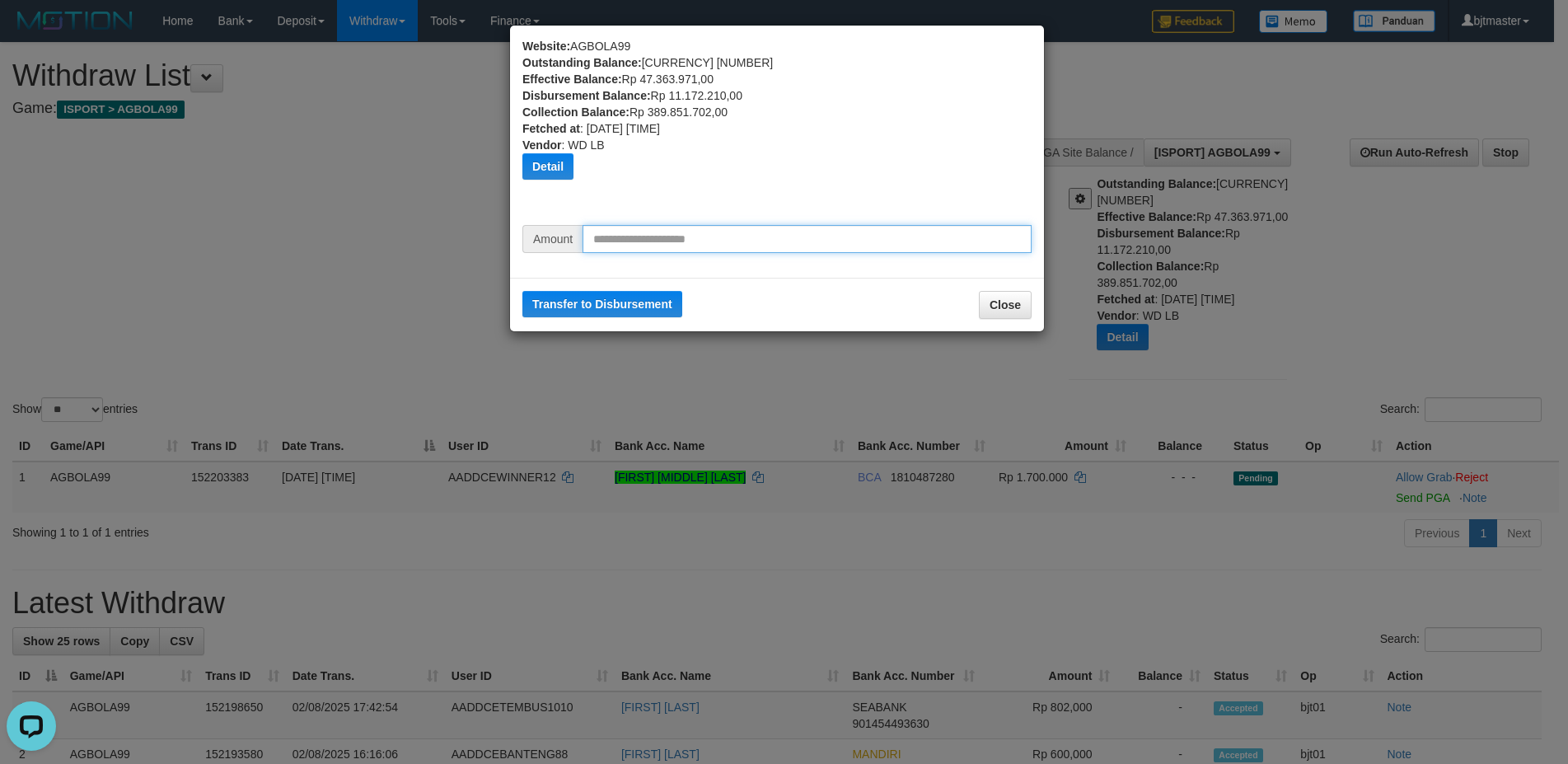 click at bounding box center (807, 239) 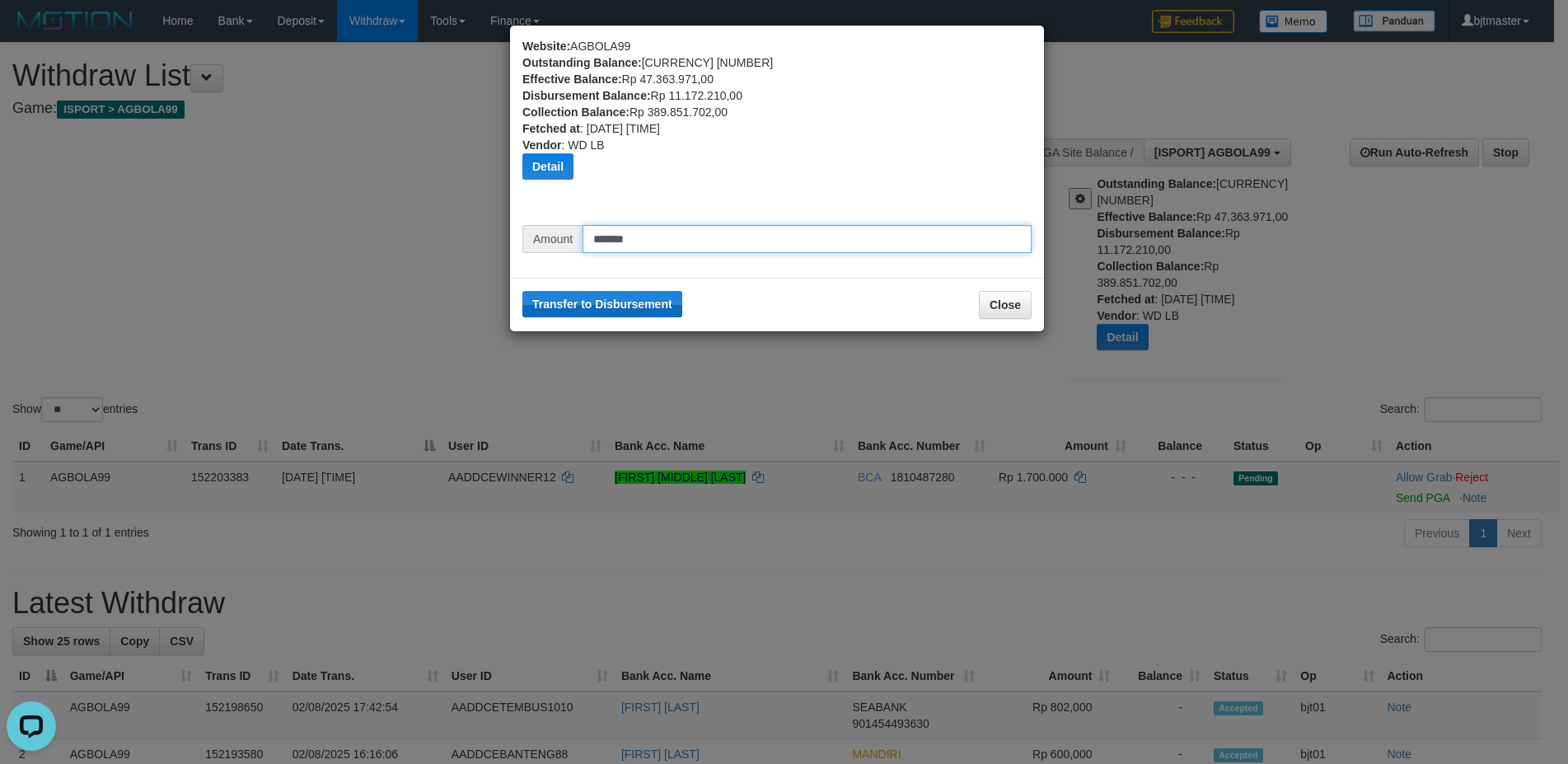 type on "*******" 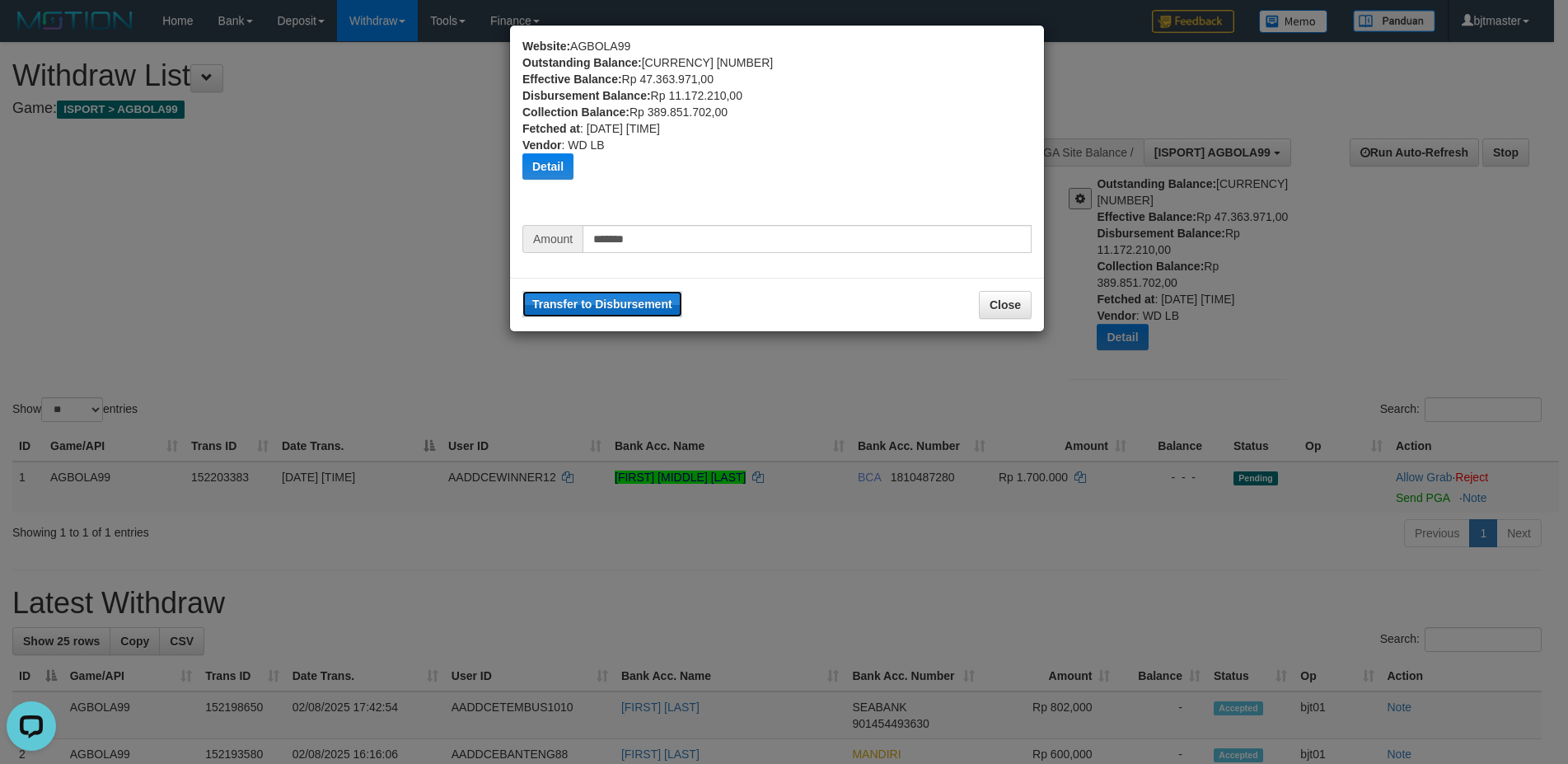 click on "Transfer to Disbursement" at bounding box center [602, 304] 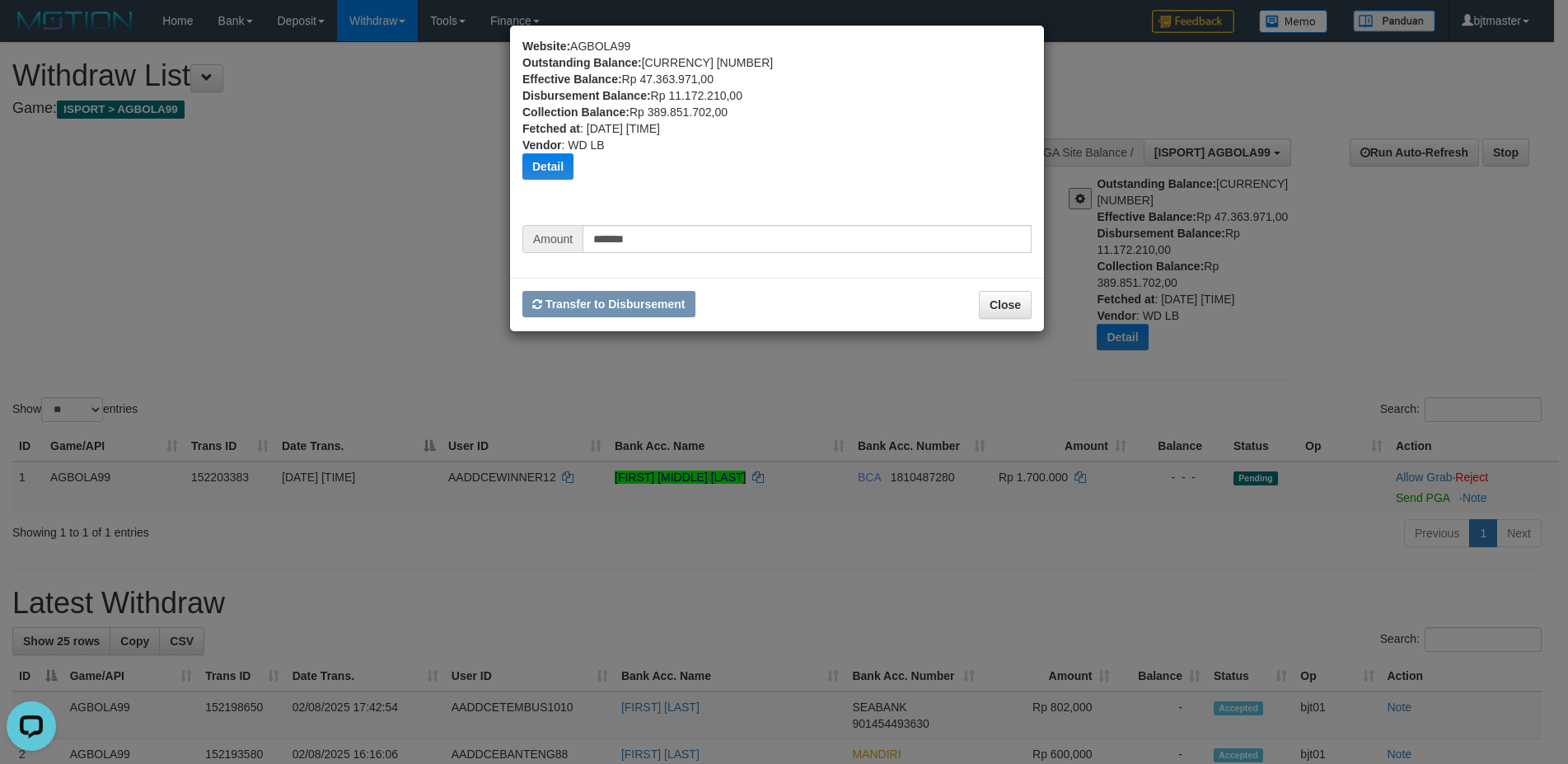 type 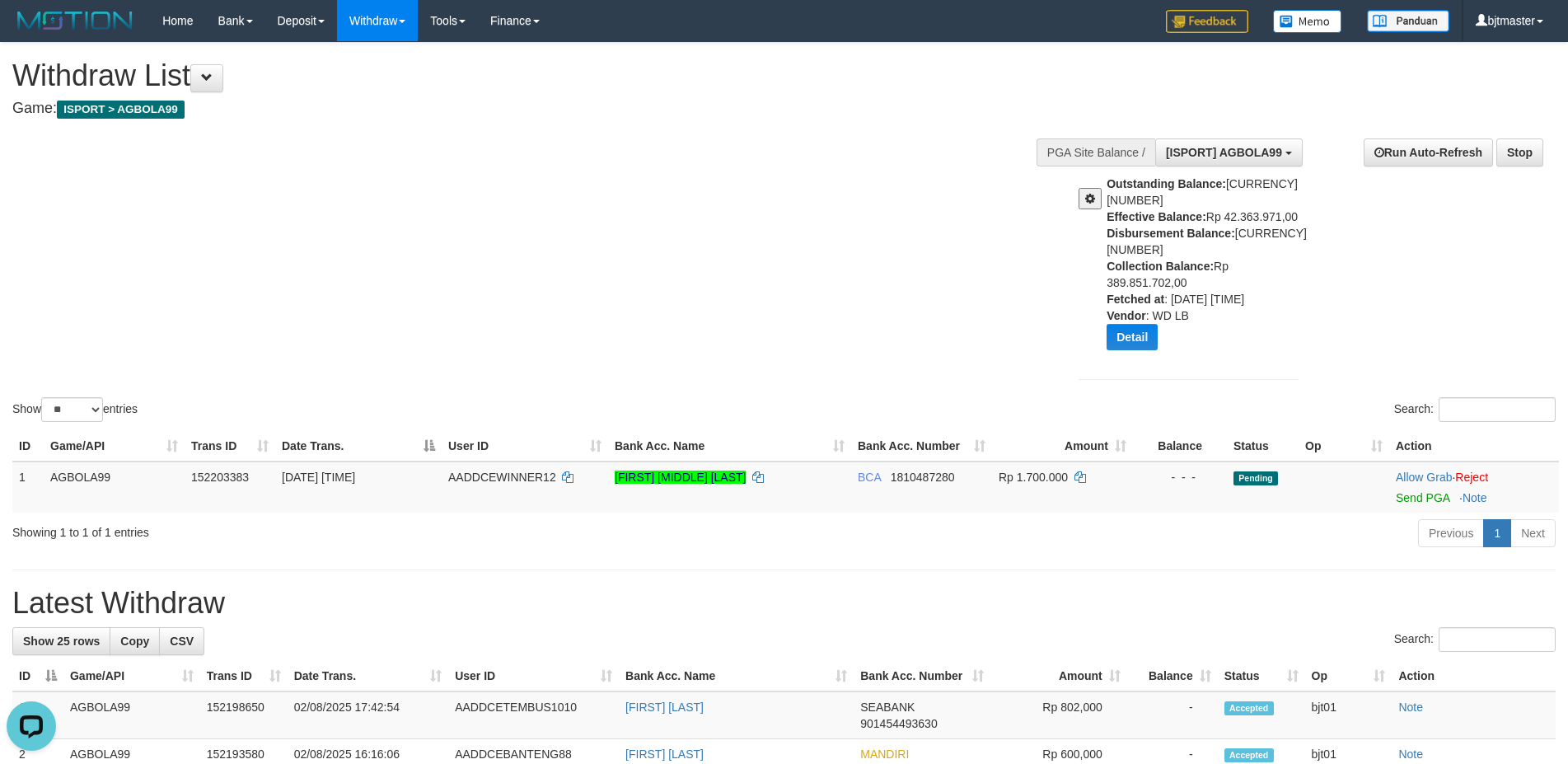 click at bounding box center (1090, 199) 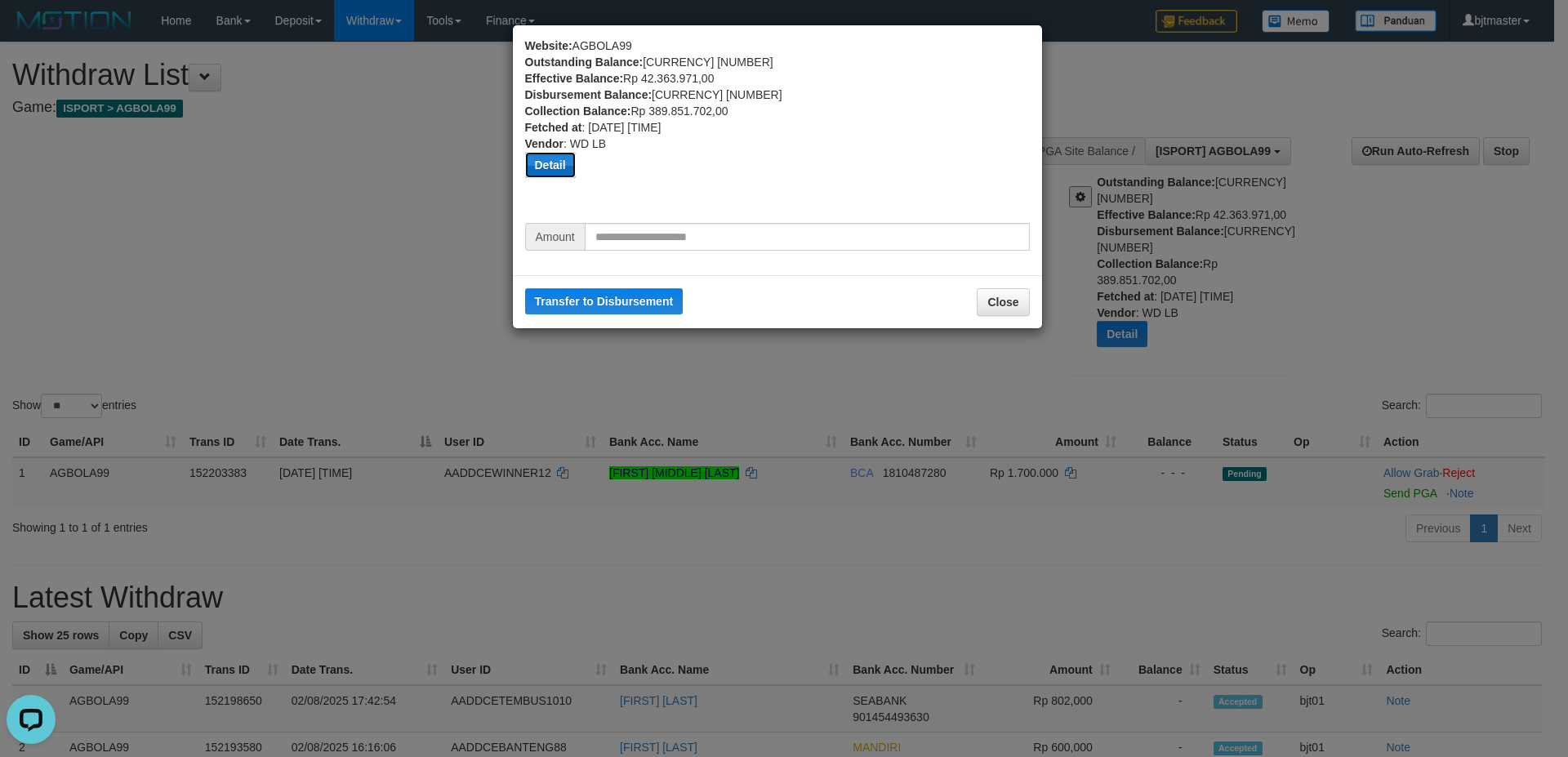 click on "Detail" at bounding box center [550, 165] 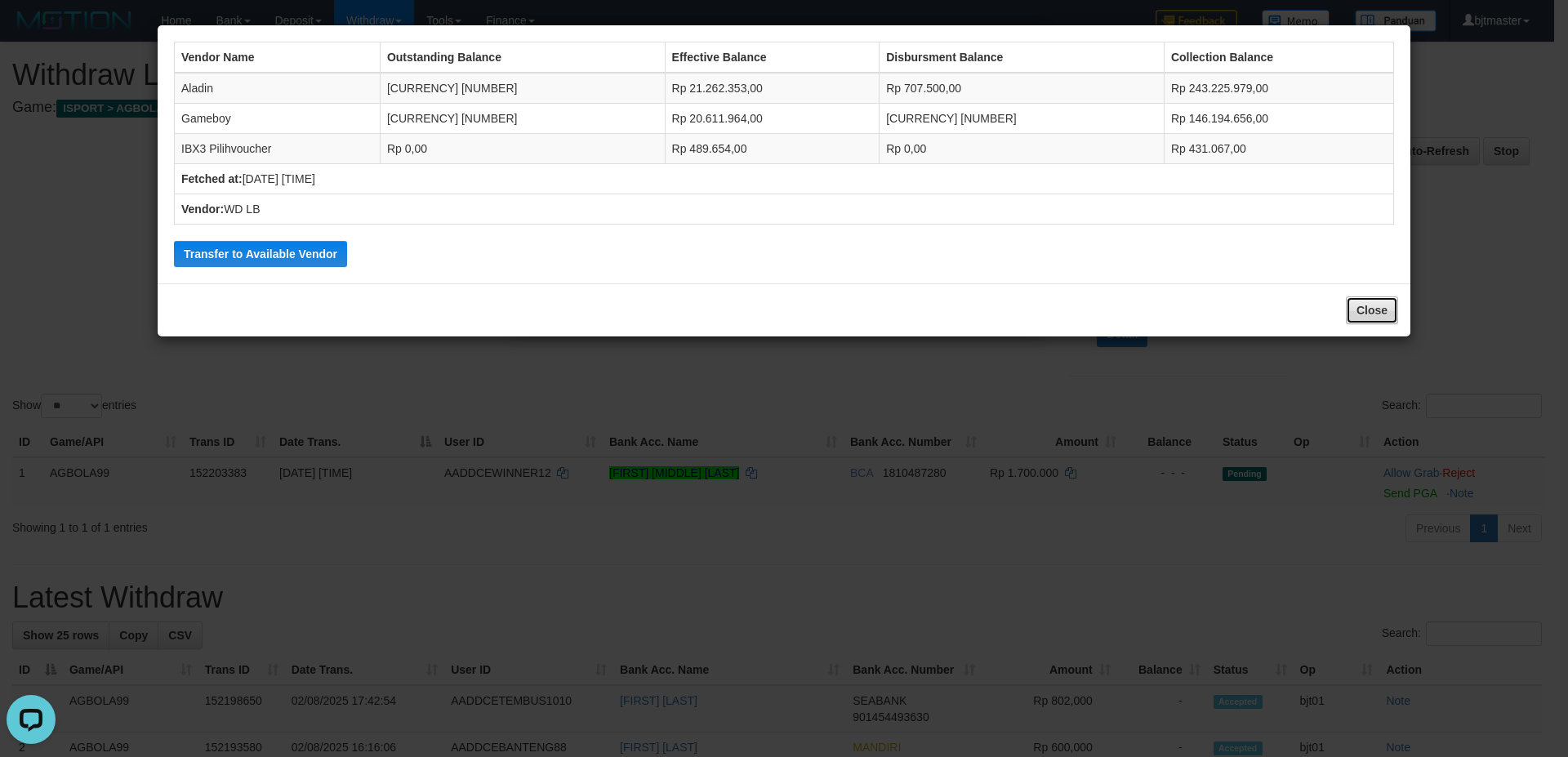 click on "Close" at bounding box center (1372, 310) 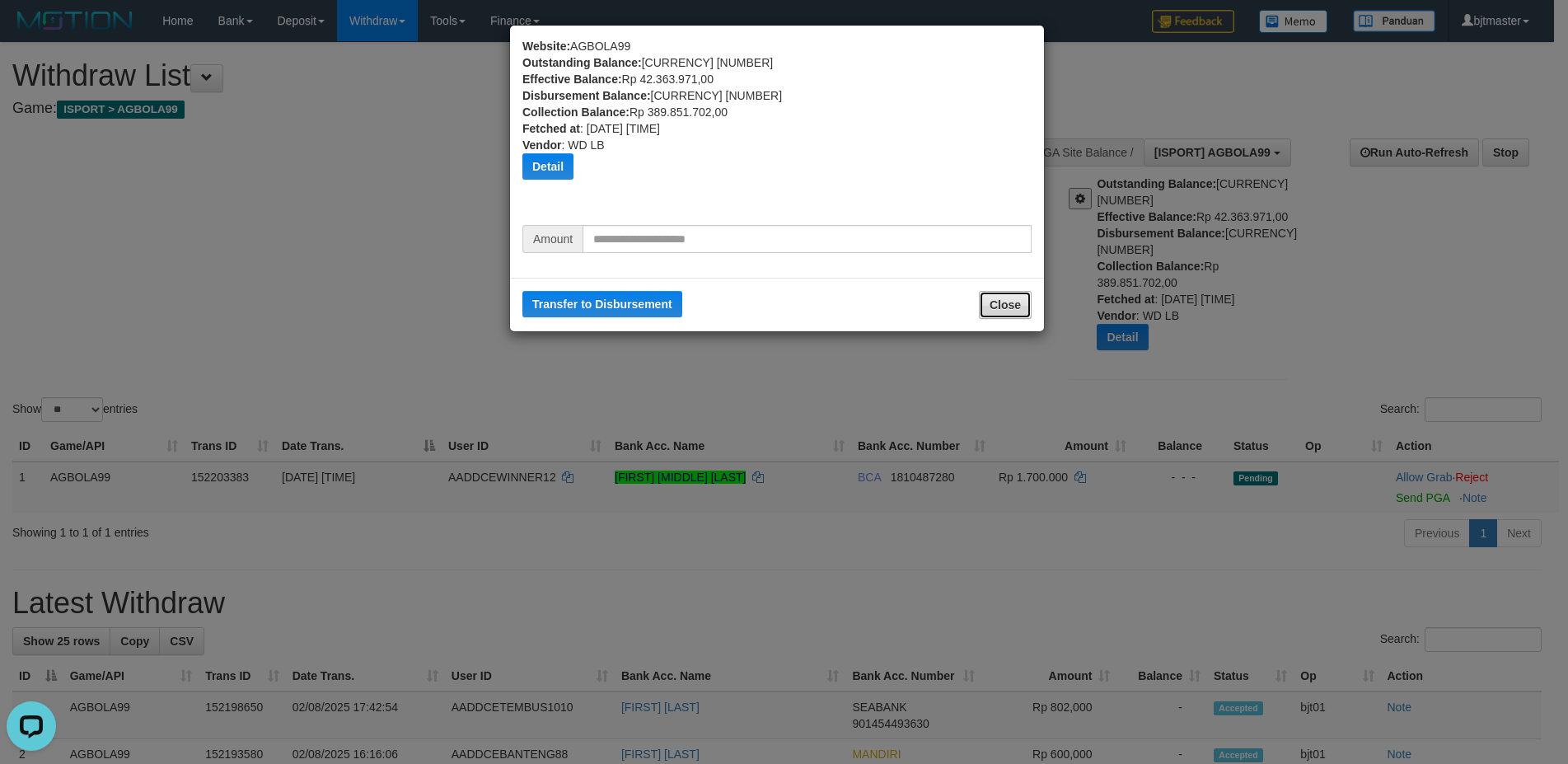 click on "Close" at bounding box center (1005, 305) 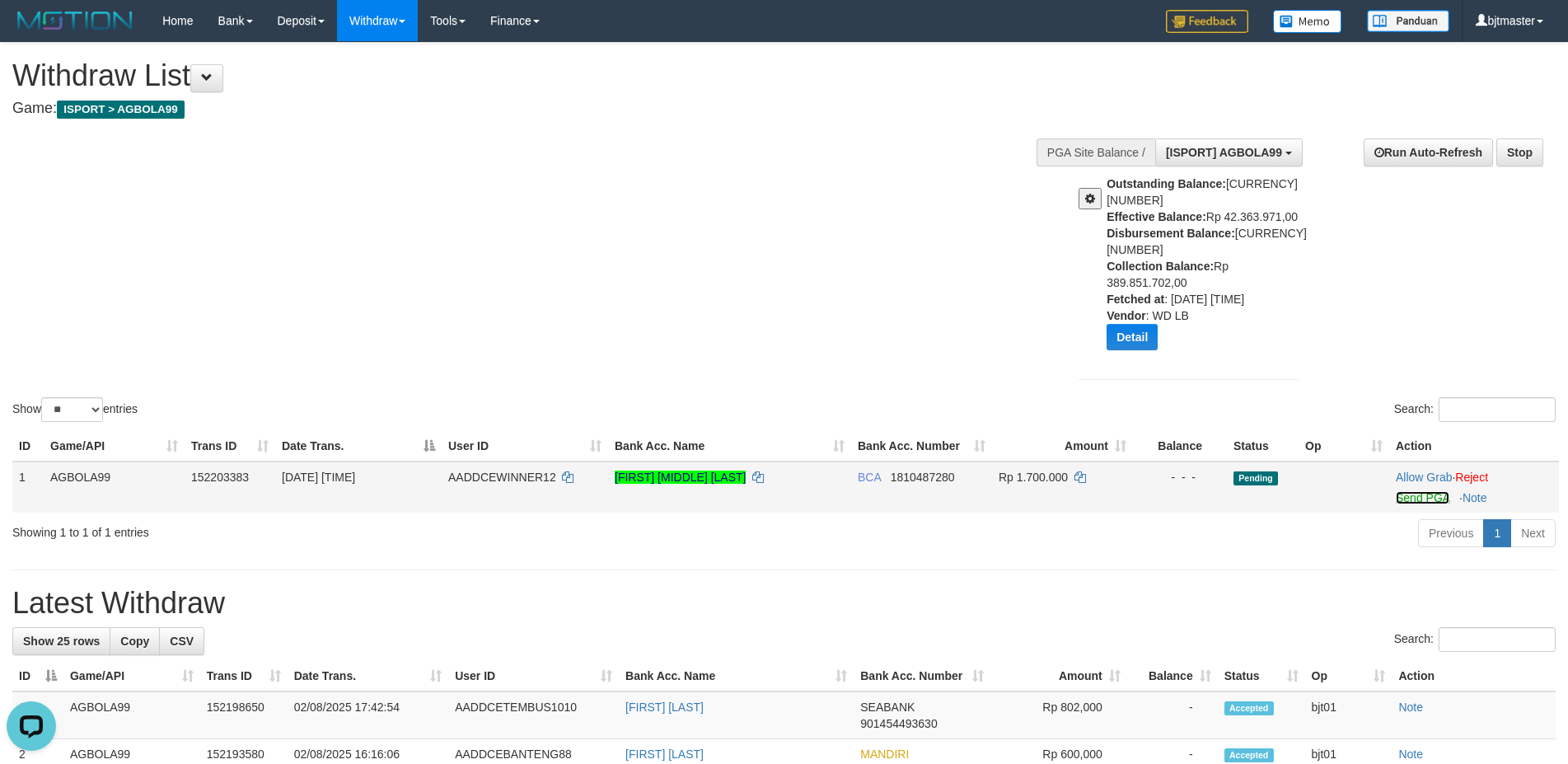 click on "Send PGA" at bounding box center [1422, 498] 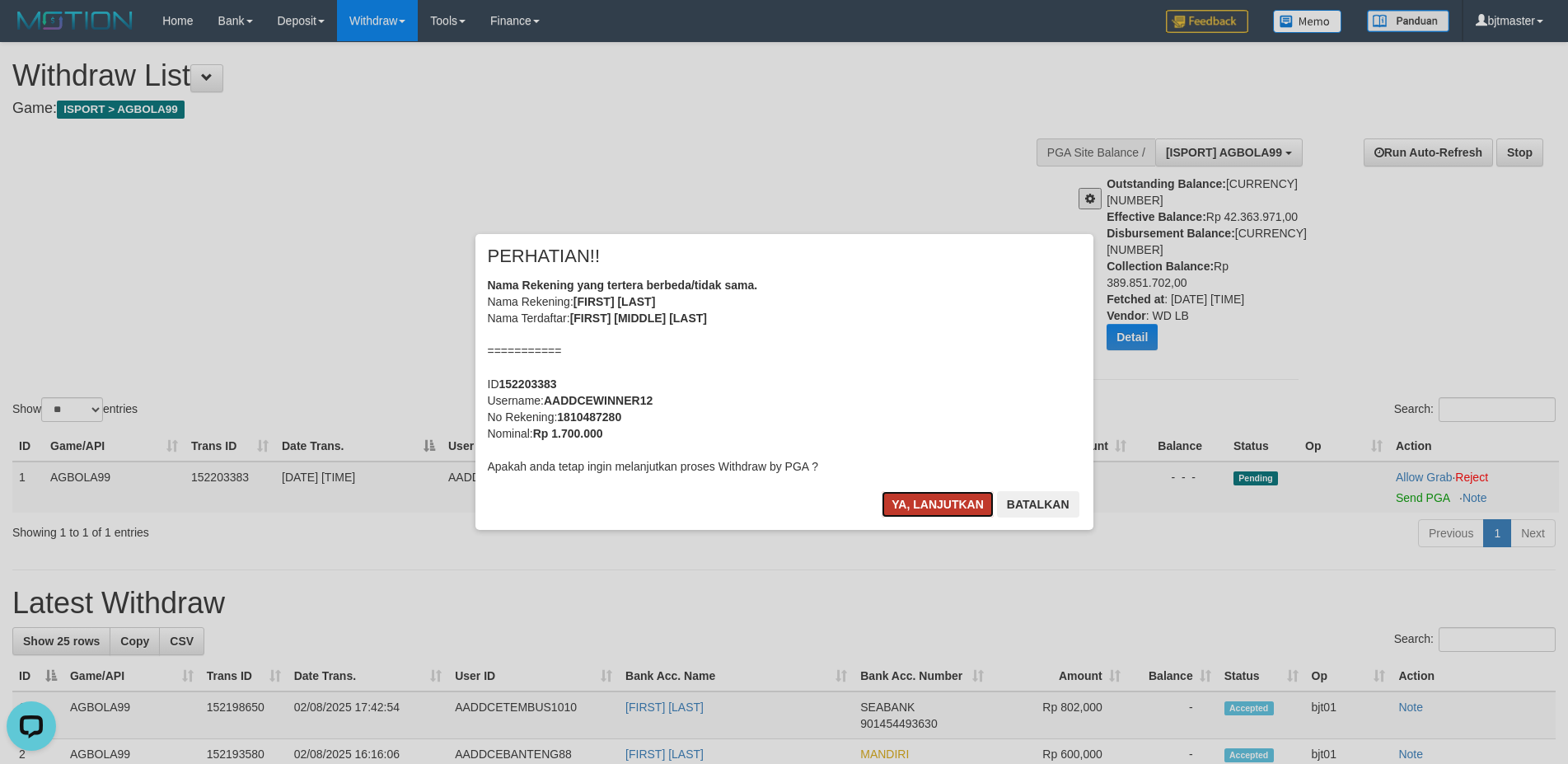 click on "Ya, lanjutkan" at bounding box center [938, 504] 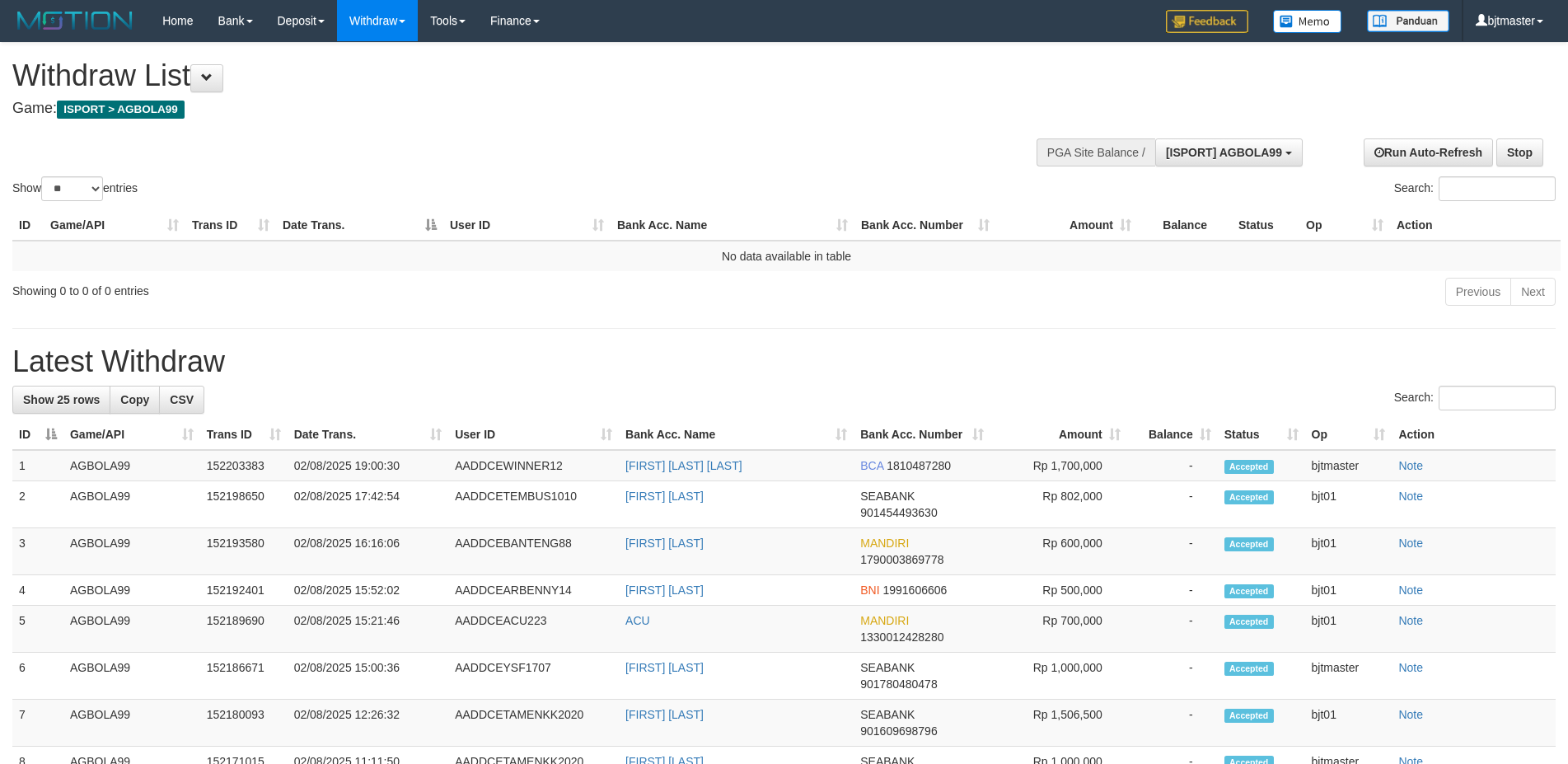 select on "**" 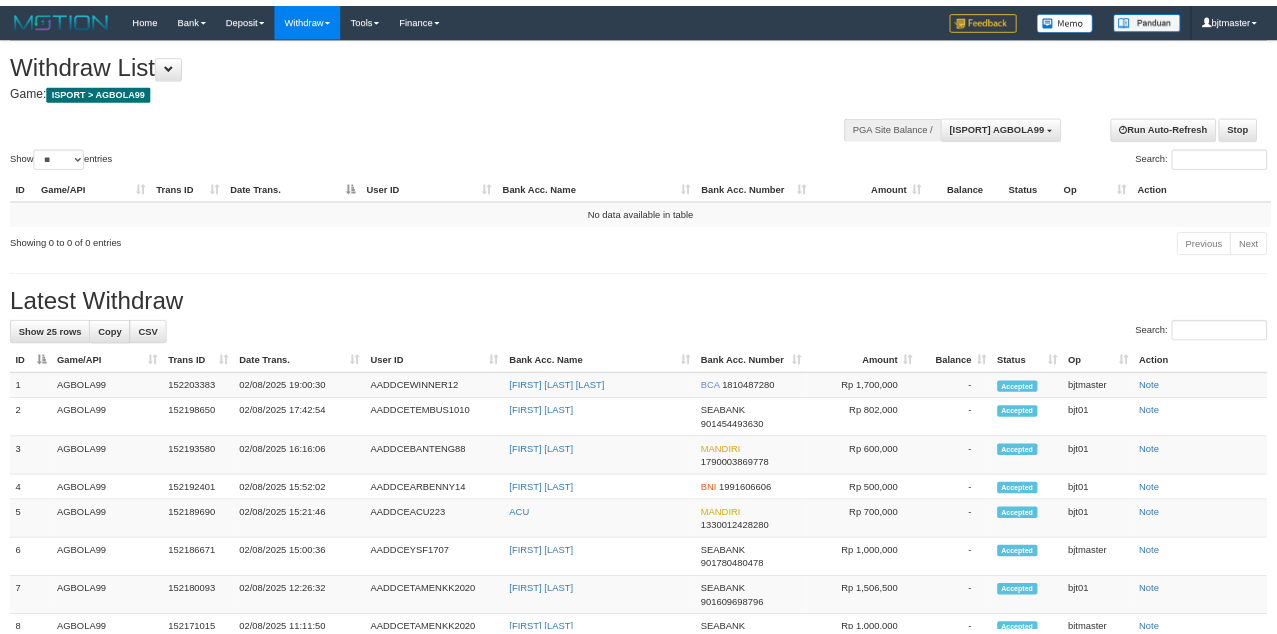 scroll, scrollTop: 17, scrollLeft: 0, axis: vertical 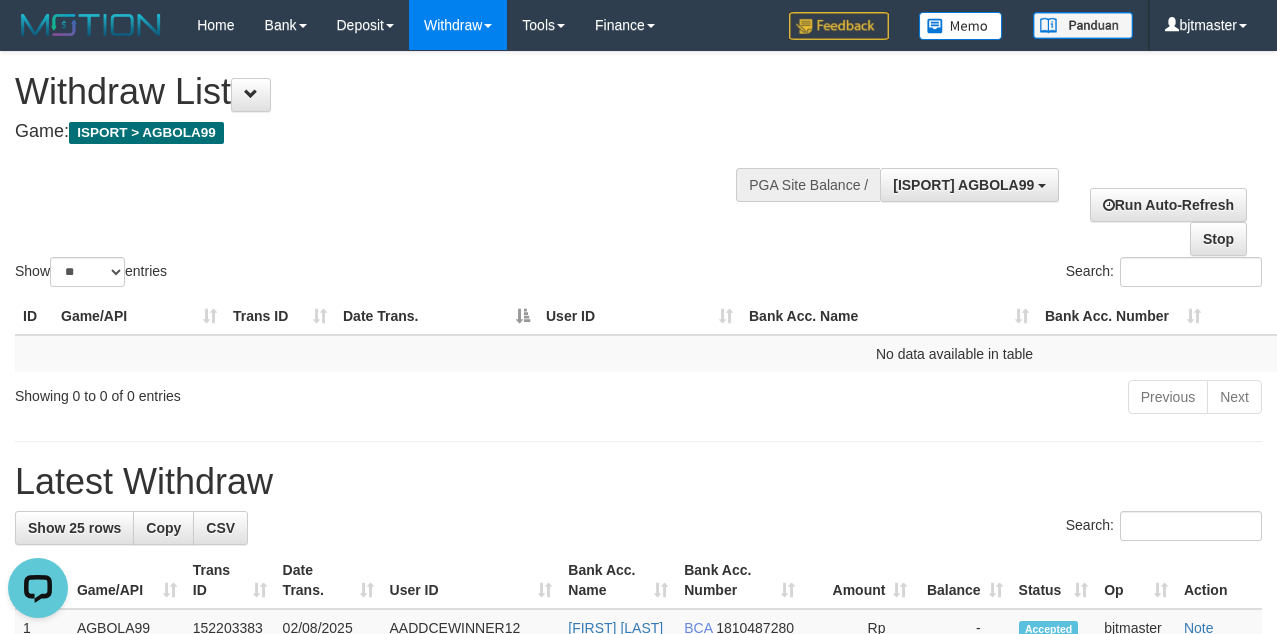 click on "Show  ** ** ** ***  entries Search:" at bounding box center (638, 171) 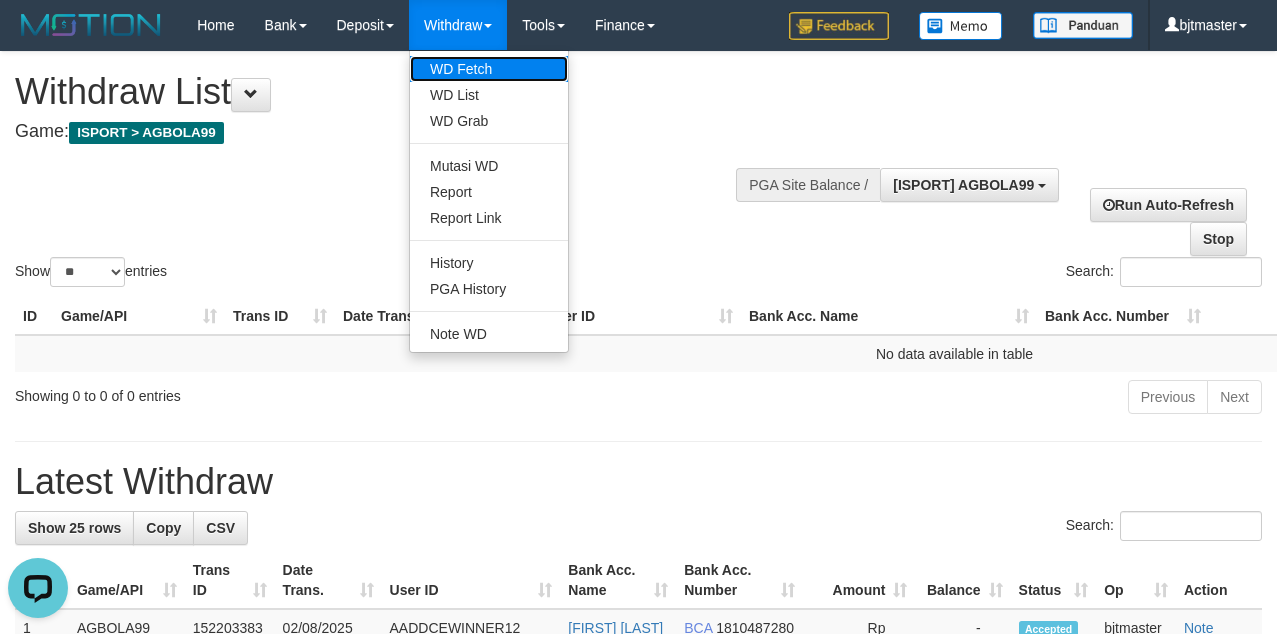 click on "WD Fetch" at bounding box center [489, 69] 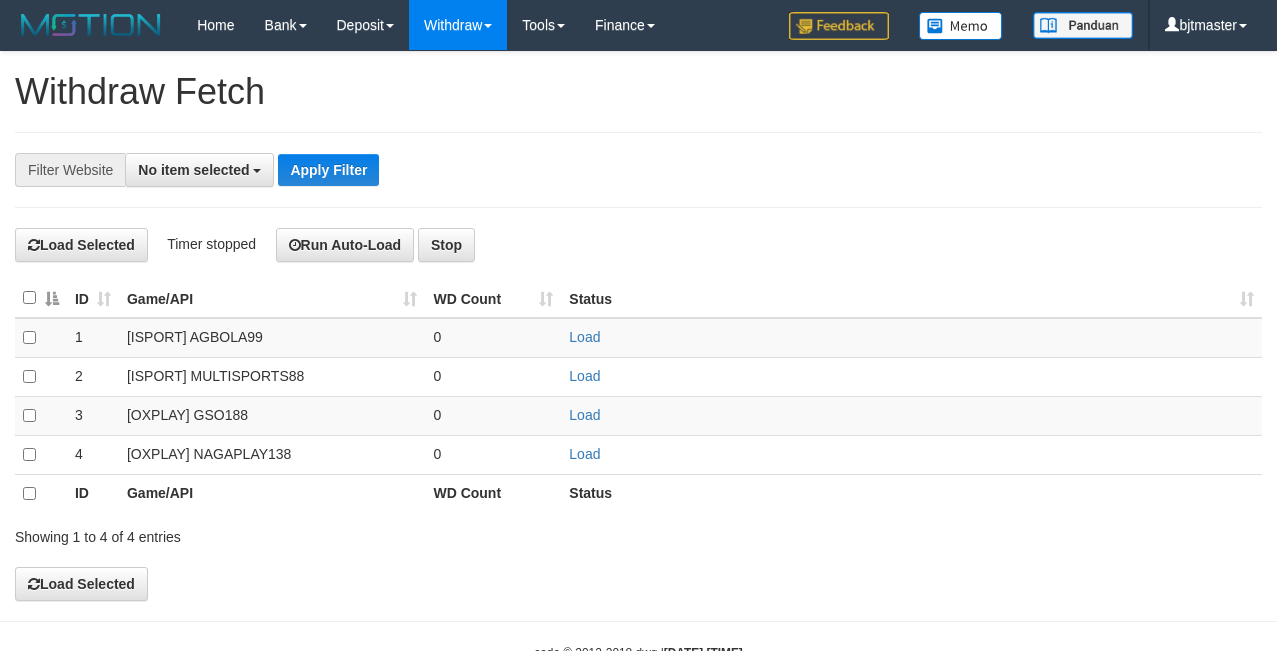 select 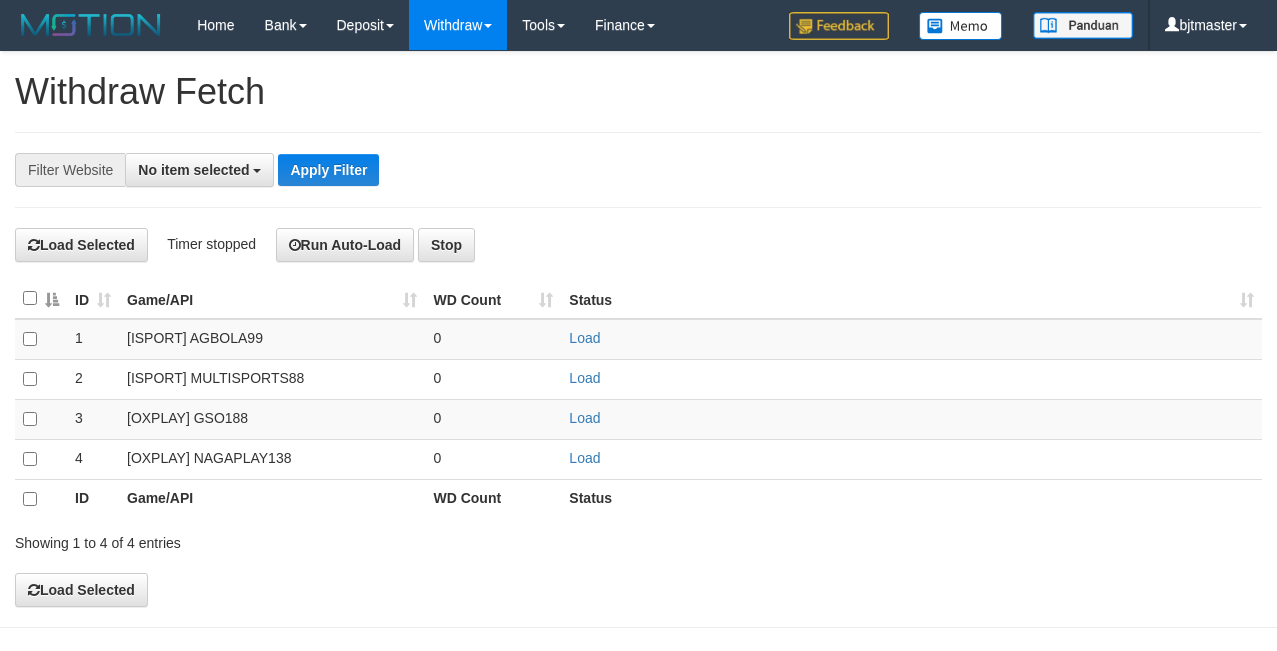 scroll, scrollTop: 0, scrollLeft: 0, axis: both 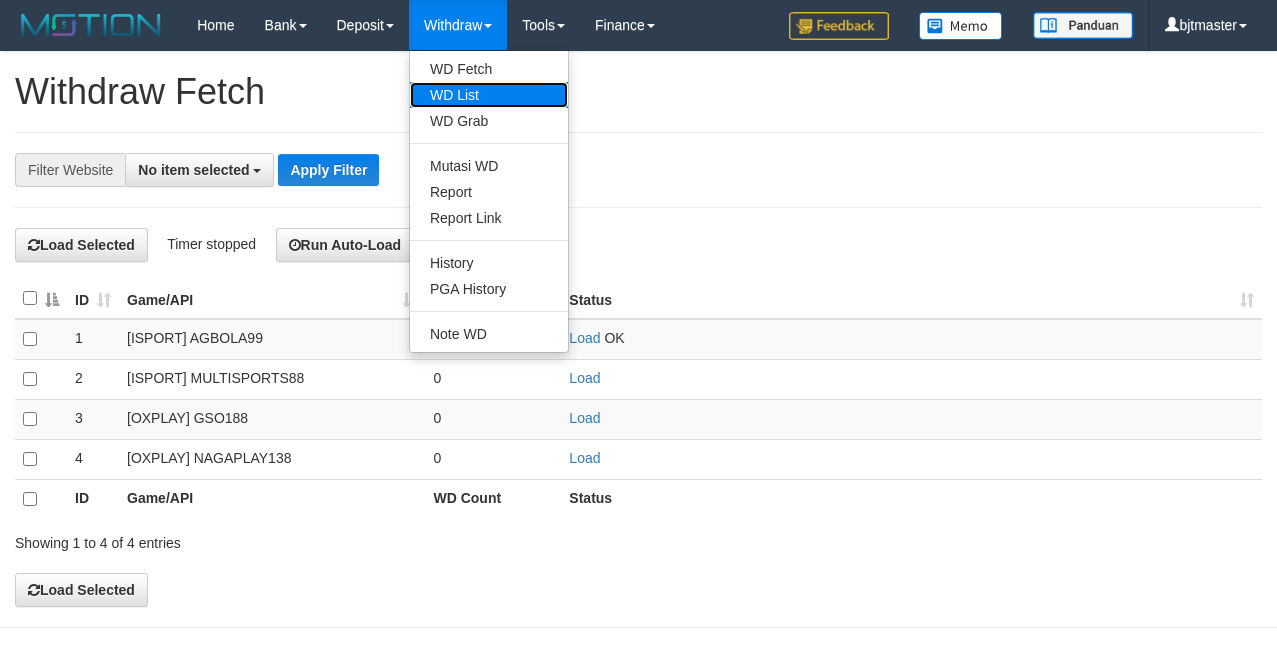 click on "WD List" at bounding box center (489, 95) 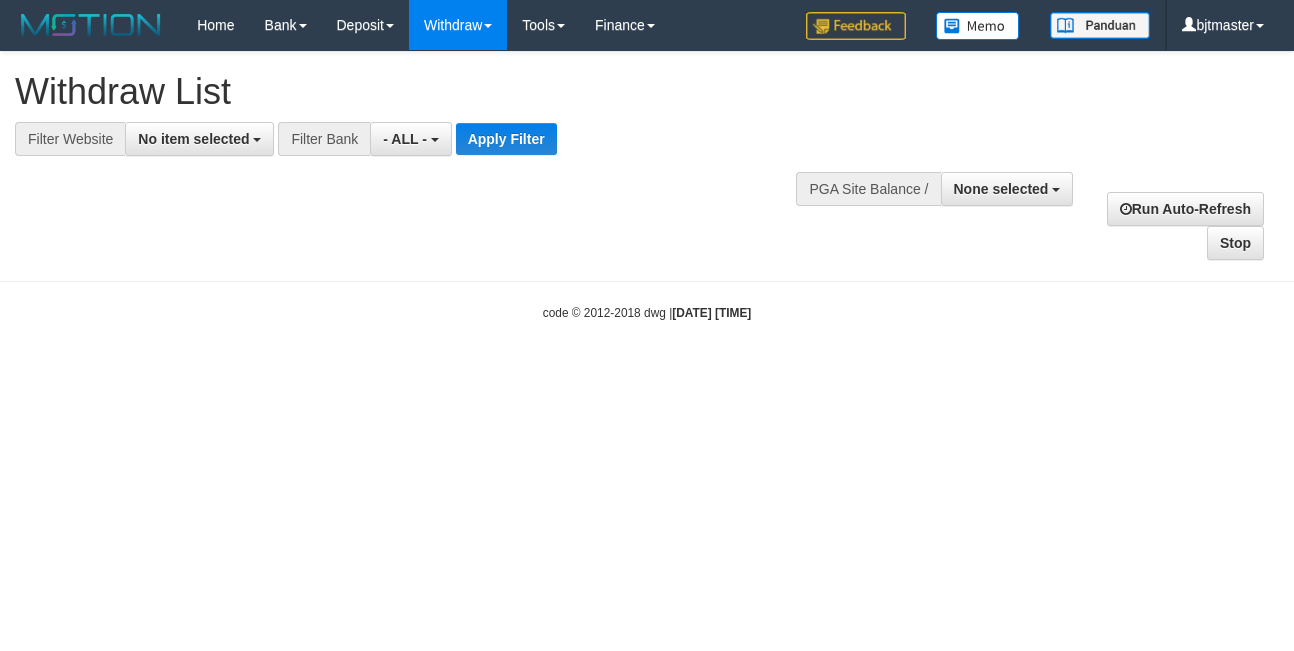 select 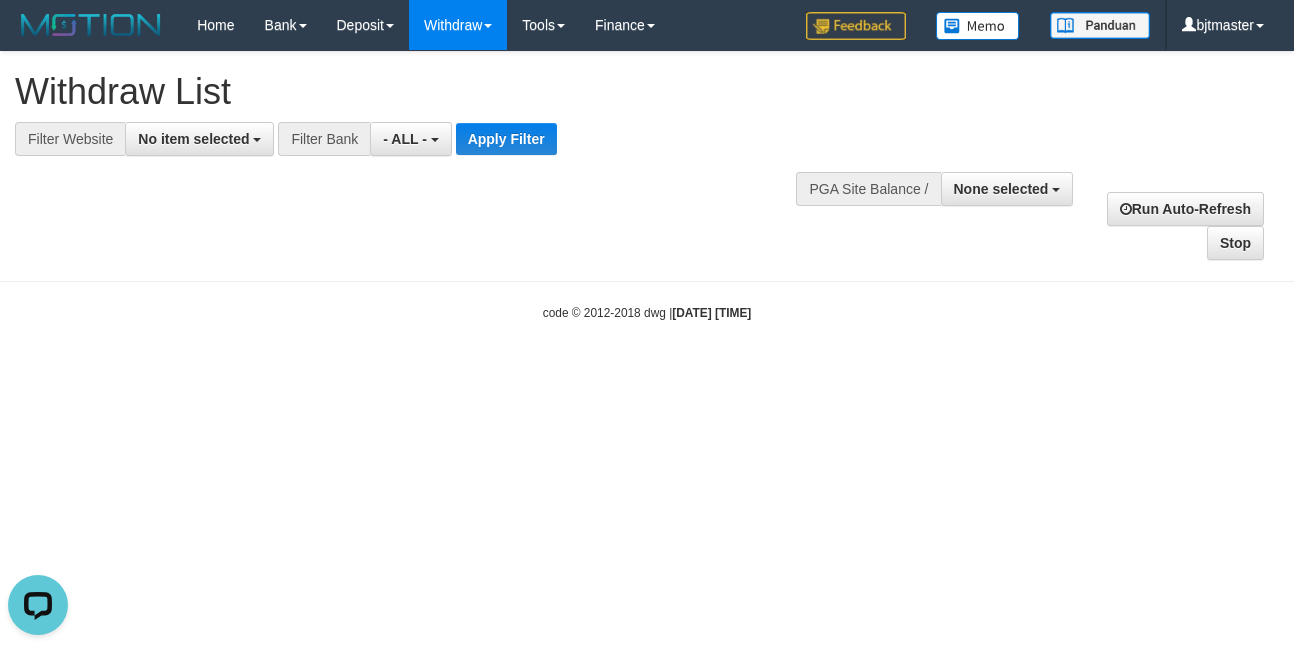 scroll, scrollTop: 0, scrollLeft: 0, axis: both 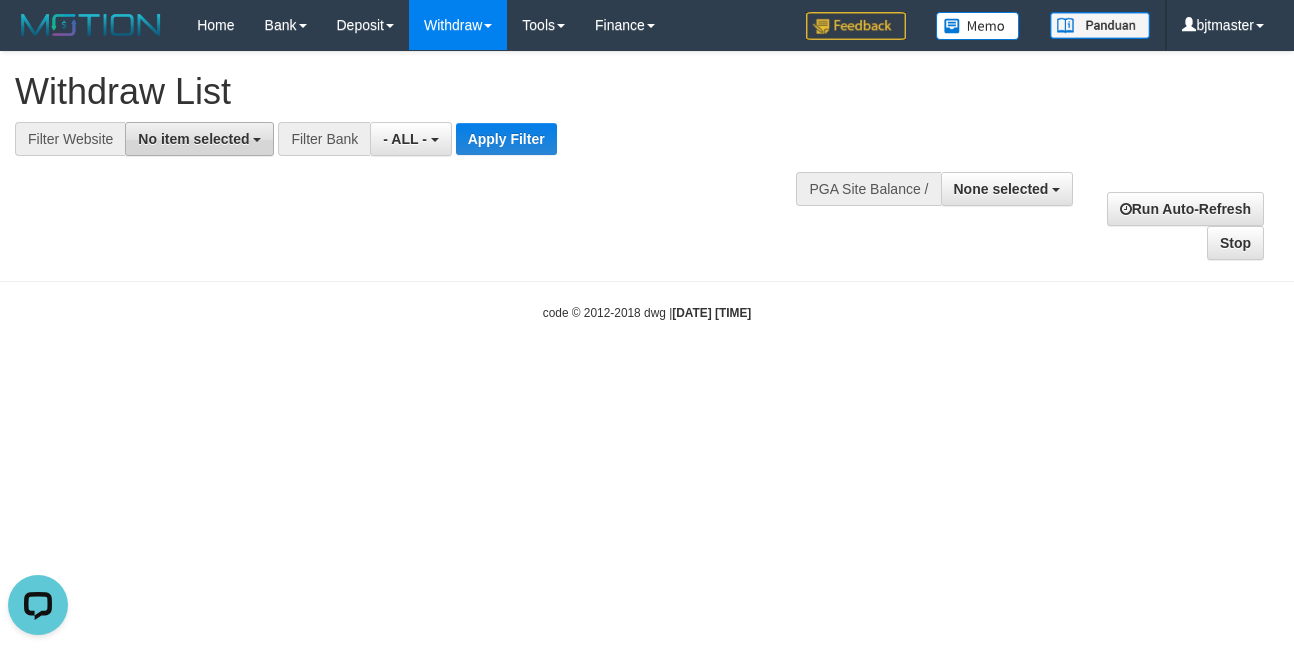 click on "No item selected" at bounding box center (199, 139) 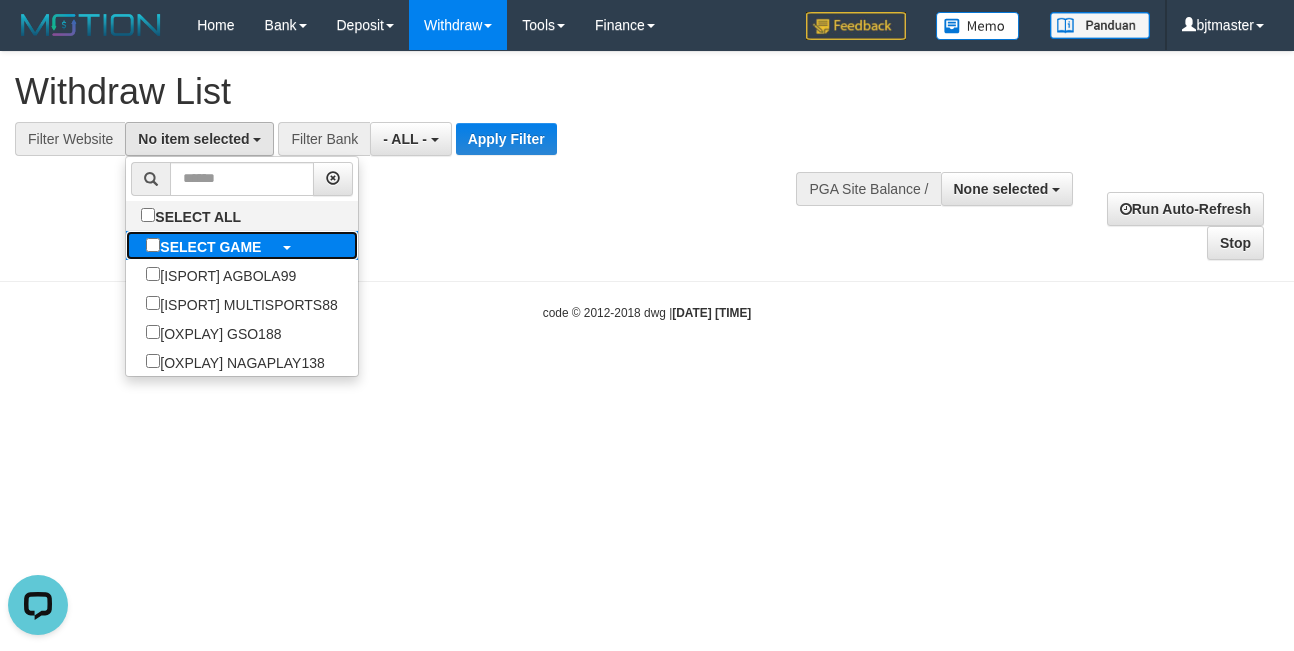 click on "SELECT GAME" at bounding box center (241, 245) 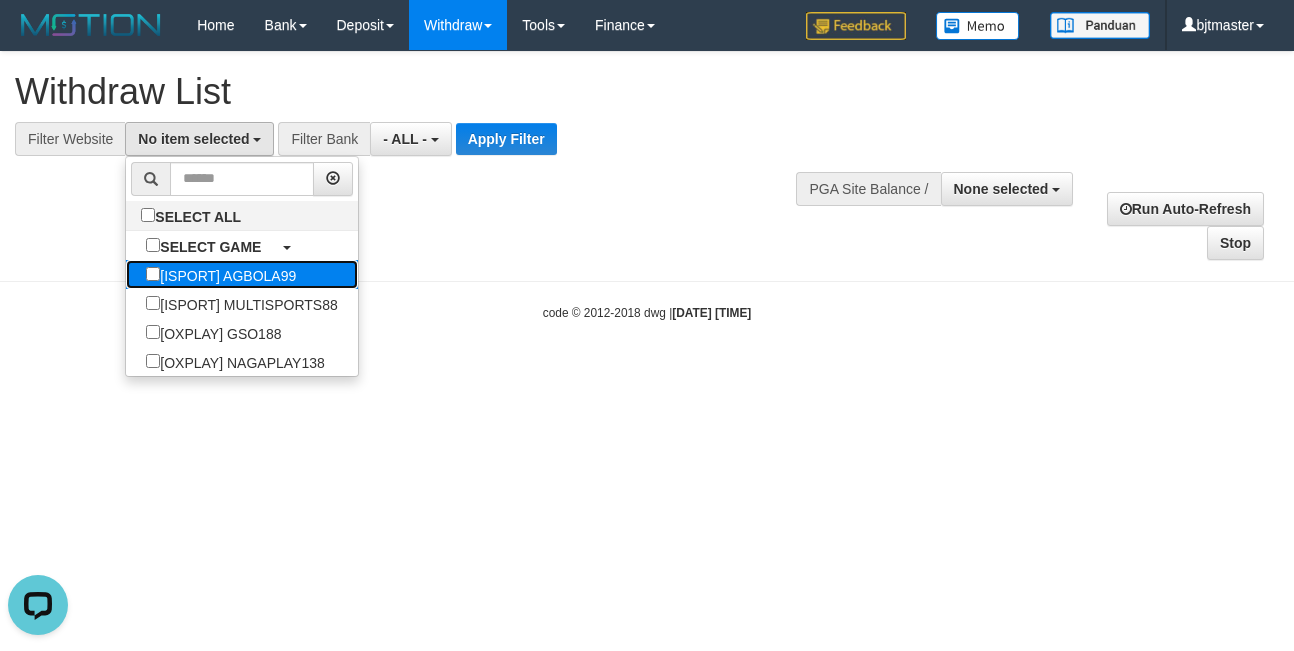 click on "[ISPORT] AGBOLA99" at bounding box center [221, 274] 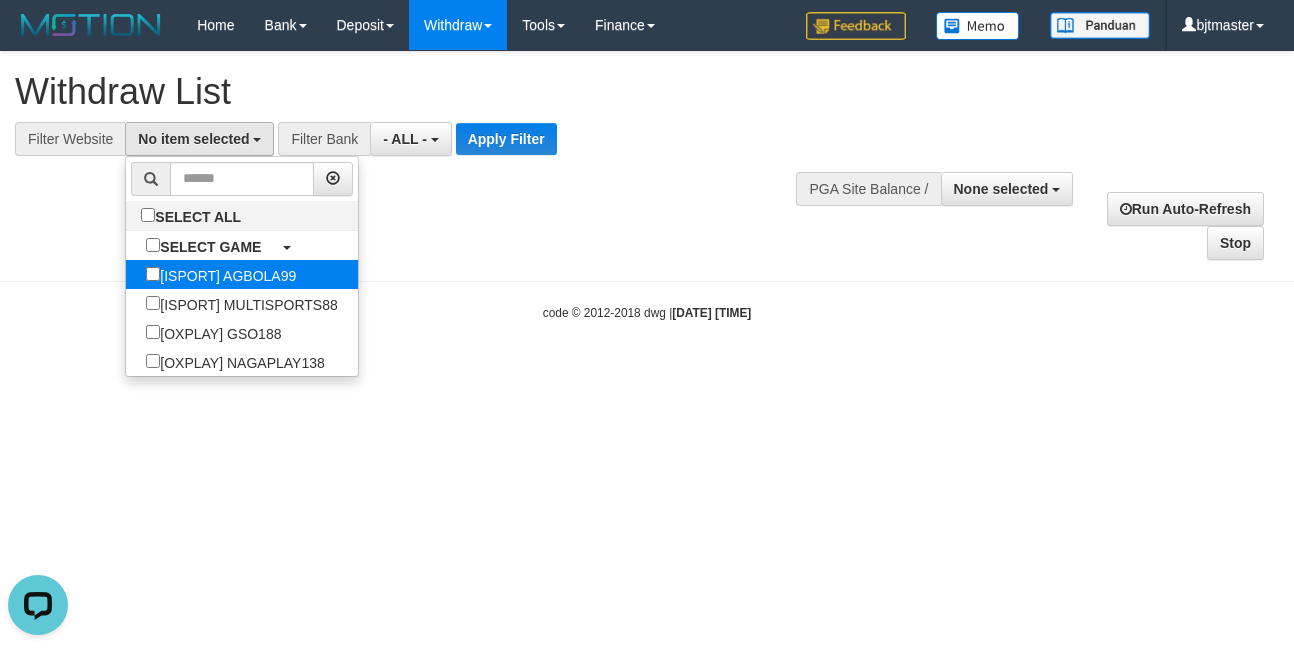 select on "****" 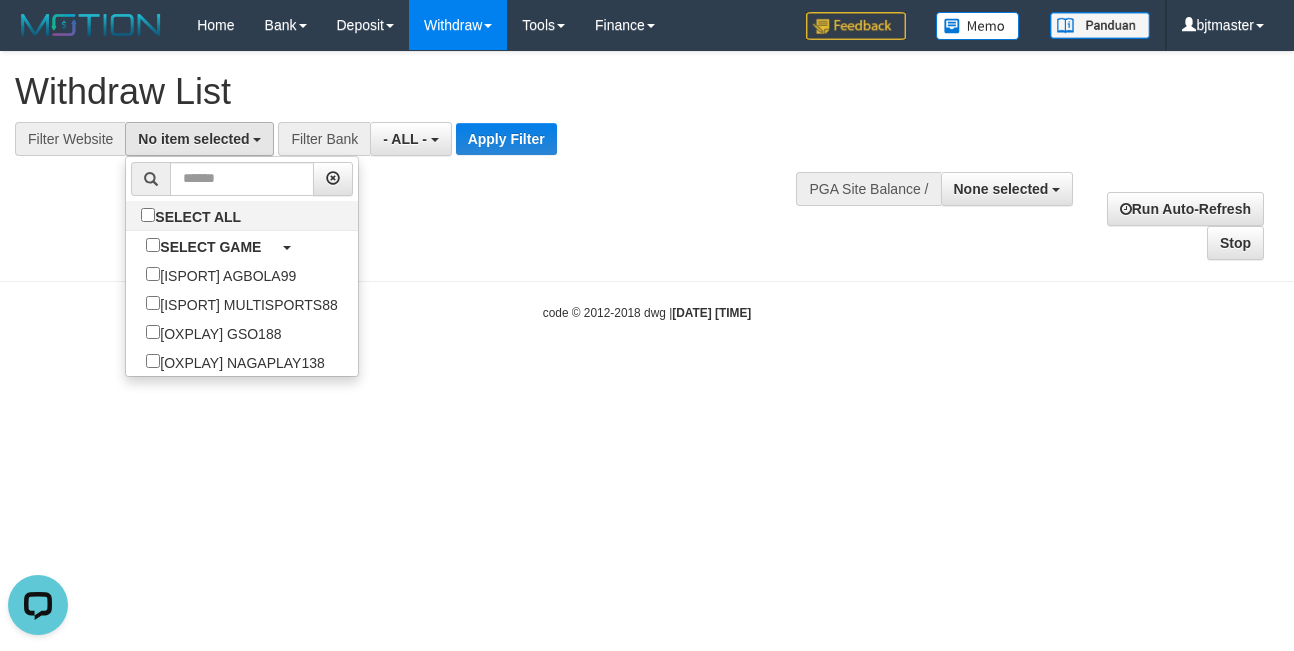 scroll, scrollTop: 17, scrollLeft: 0, axis: vertical 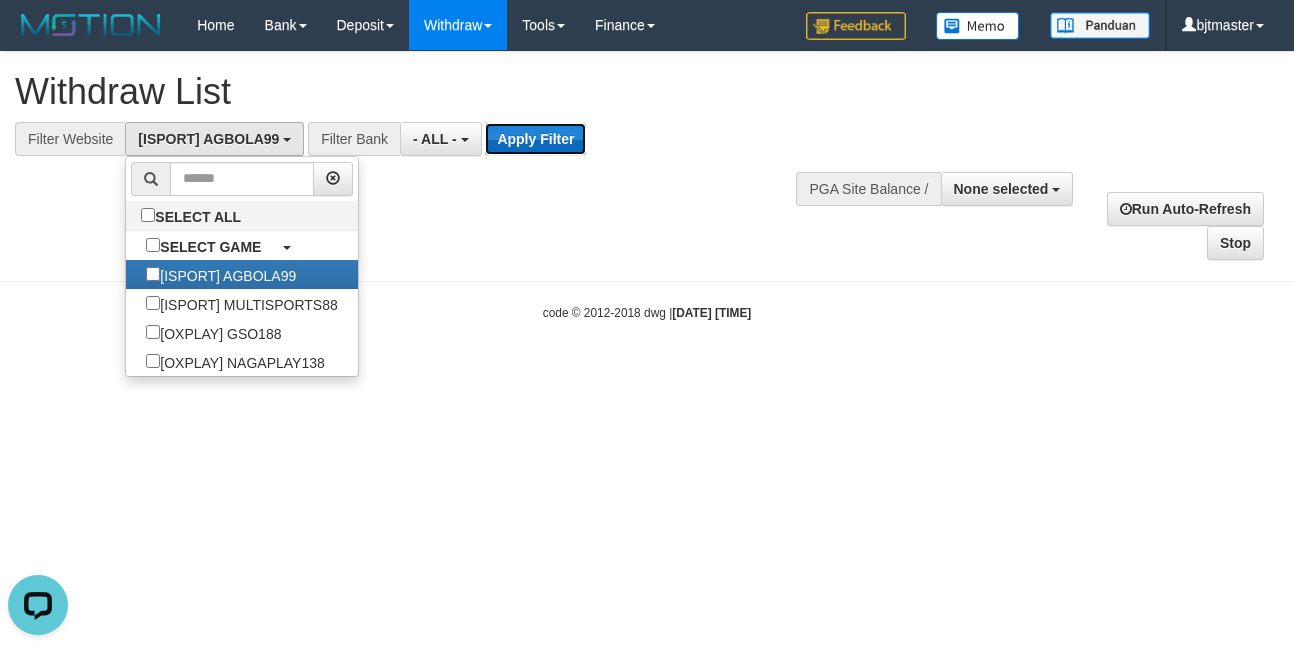 click on "Apply Filter" at bounding box center (535, 139) 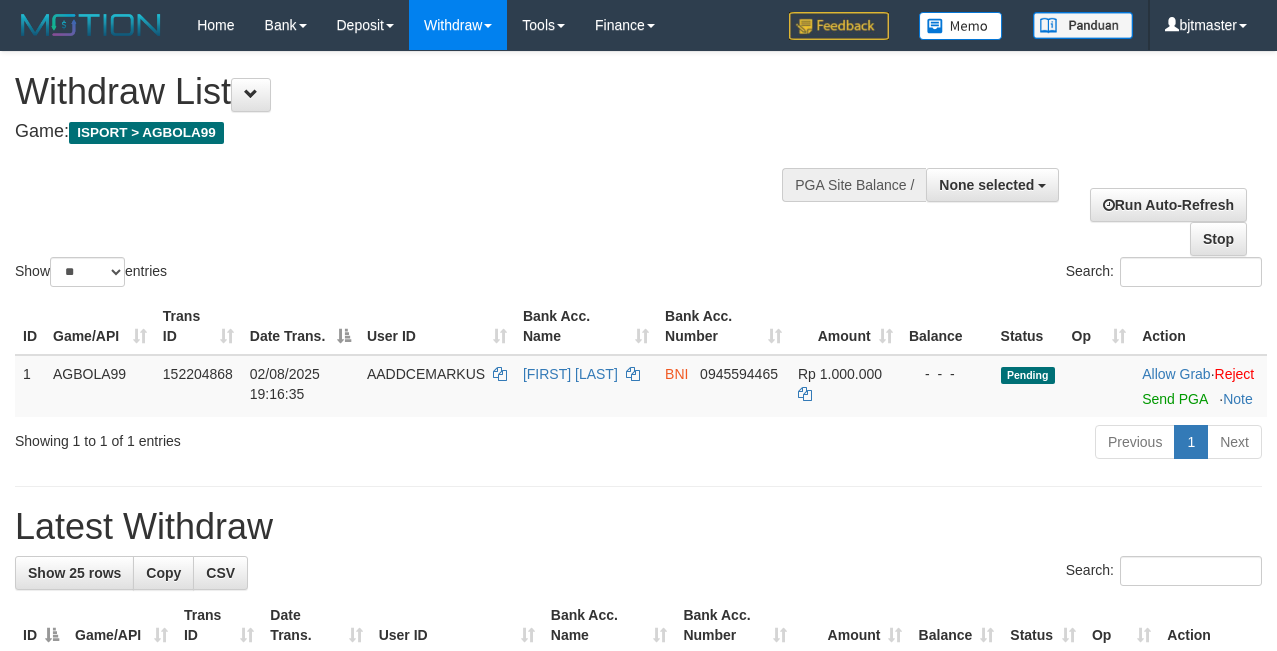 select 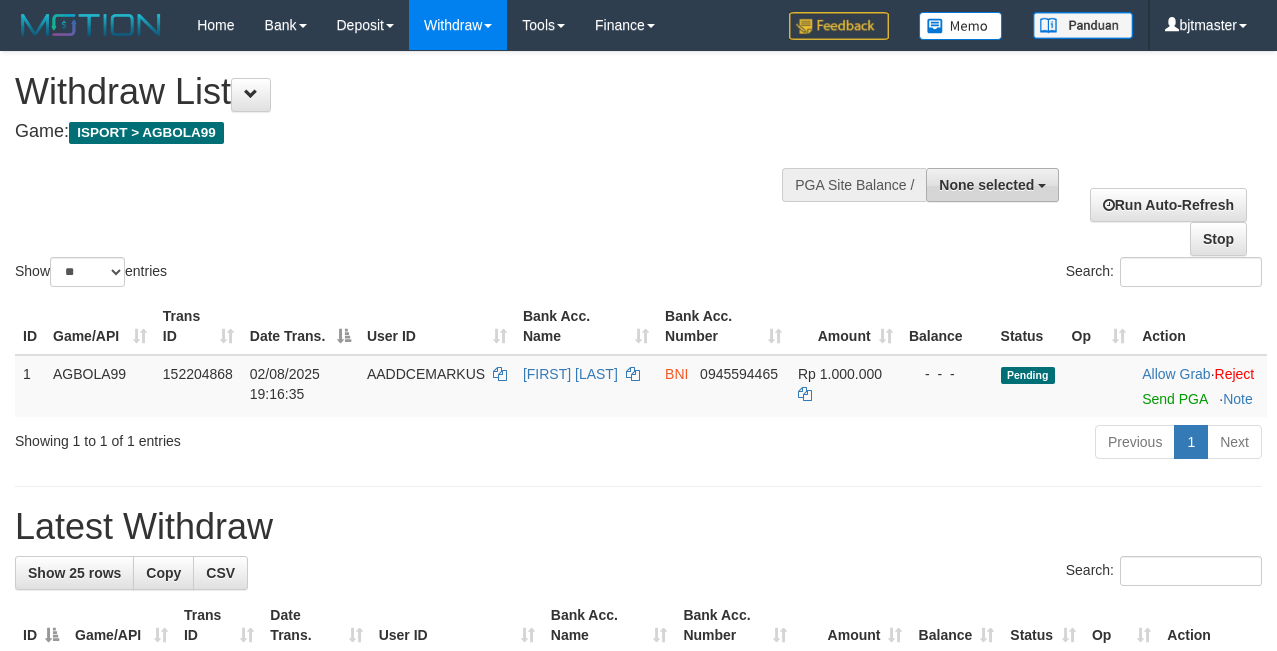 scroll, scrollTop: 0, scrollLeft: 0, axis: both 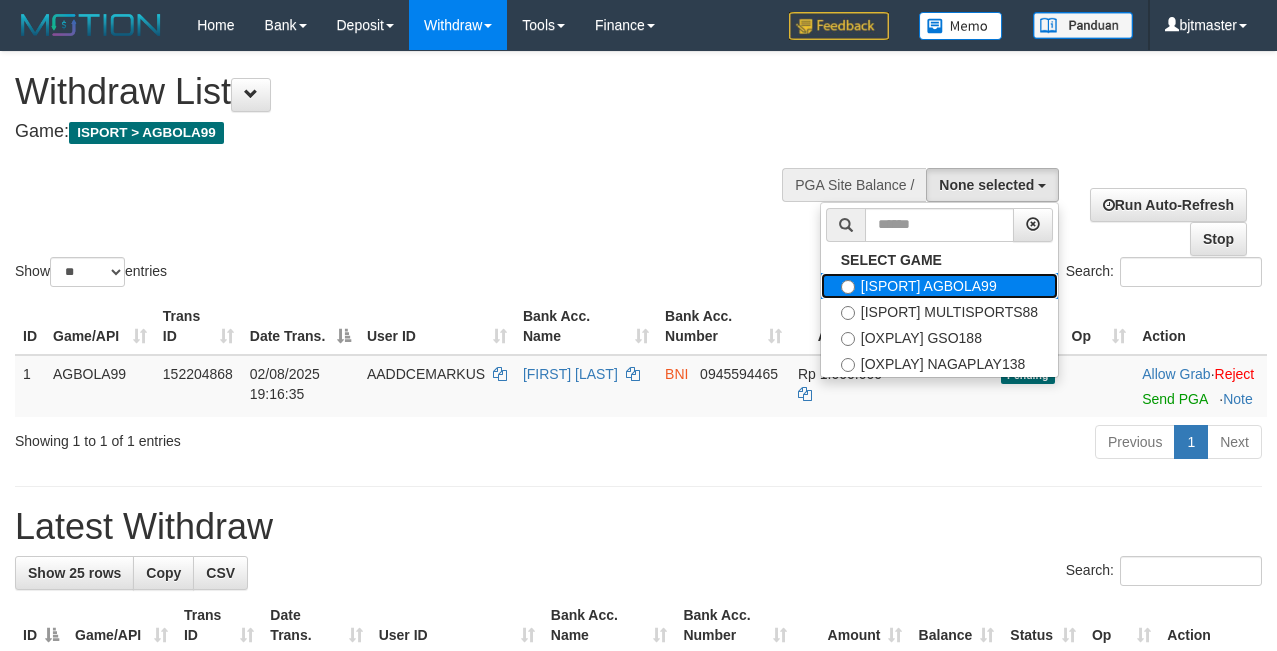 click on "[ISPORT] AGBOLA99" at bounding box center (939, 286) 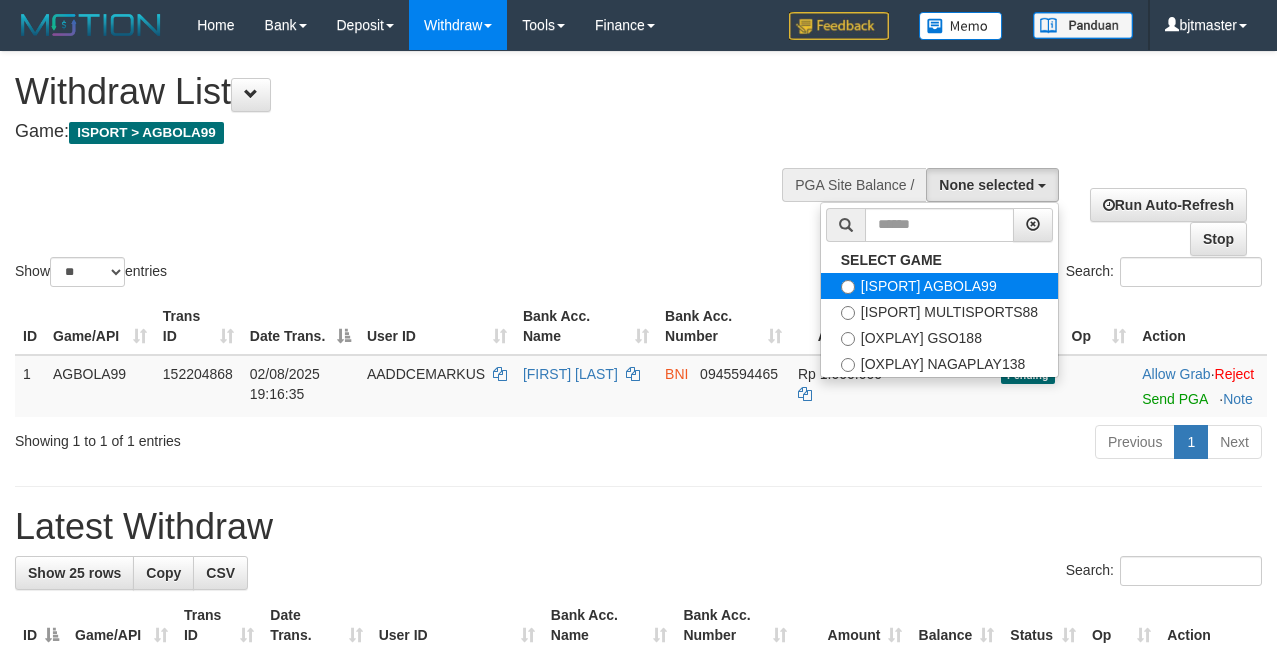 select on "****" 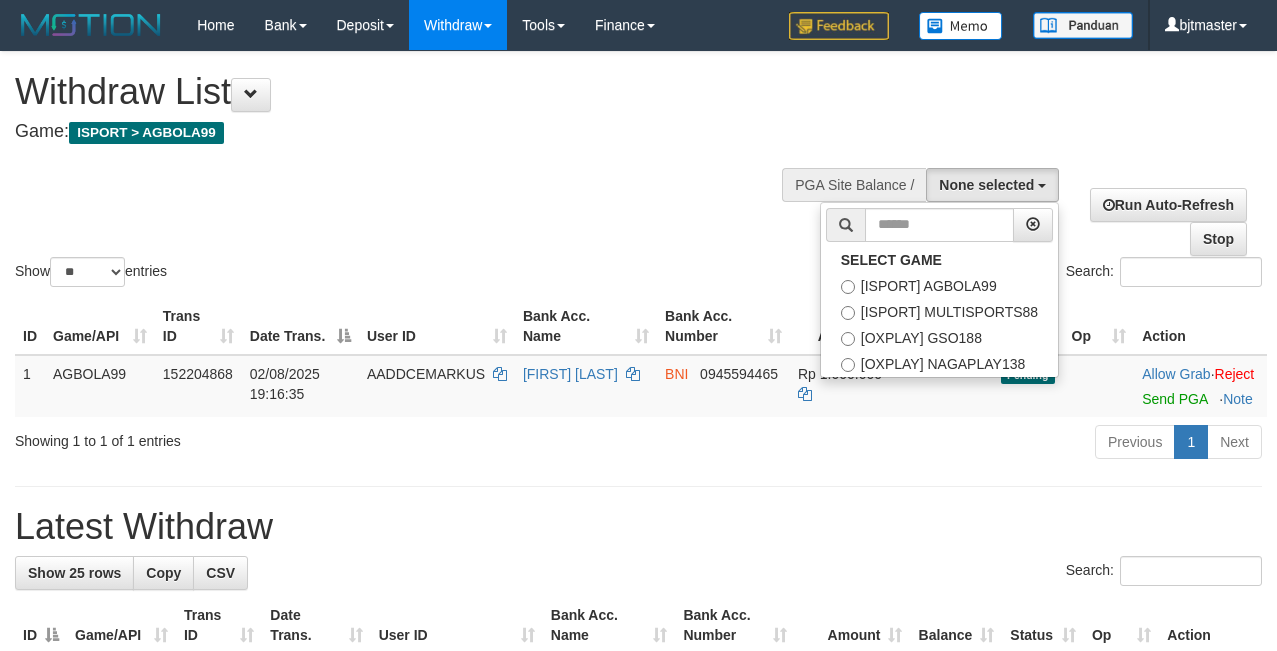 scroll, scrollTop: 17, scrollLeft: 0, axis: vertical 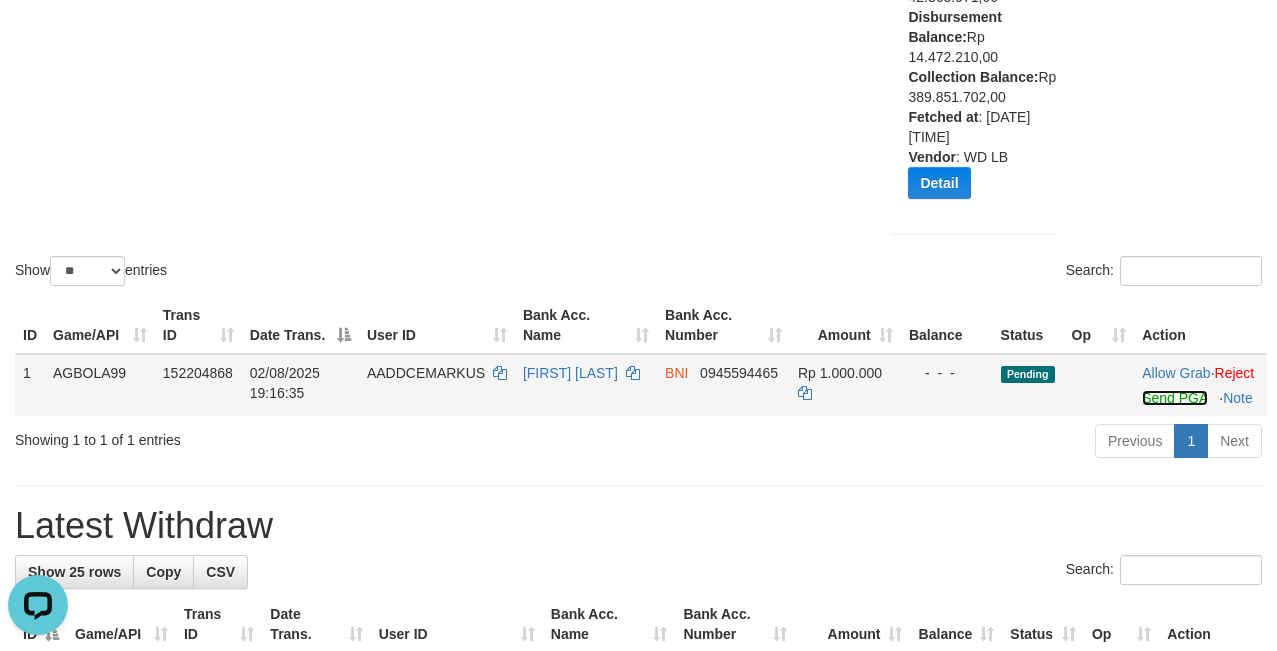 click on "Send PGA" at bounding box center [1174, 398] 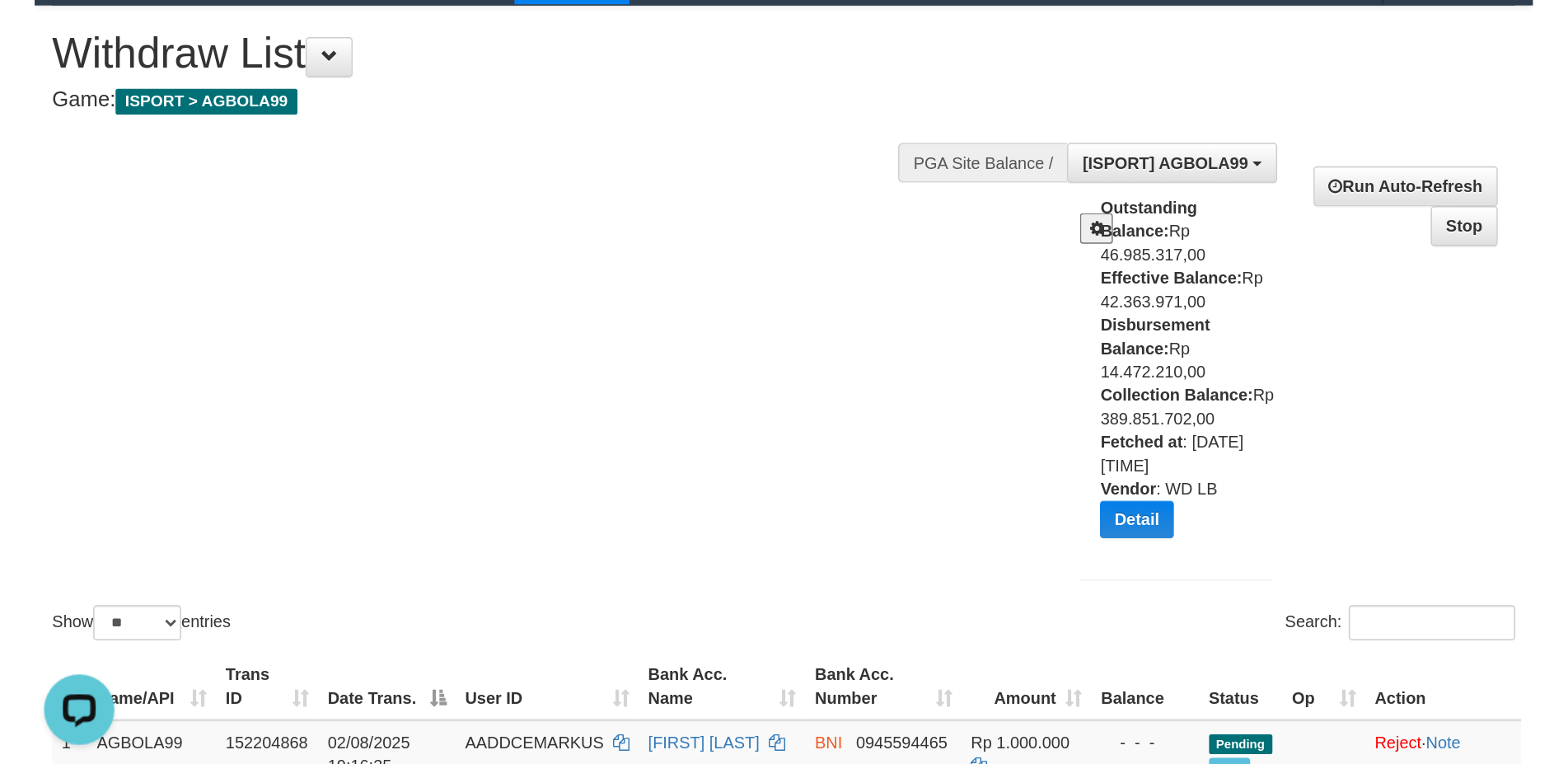 scroll, scrollTop: 0, scrollLeft: 0, axis: both 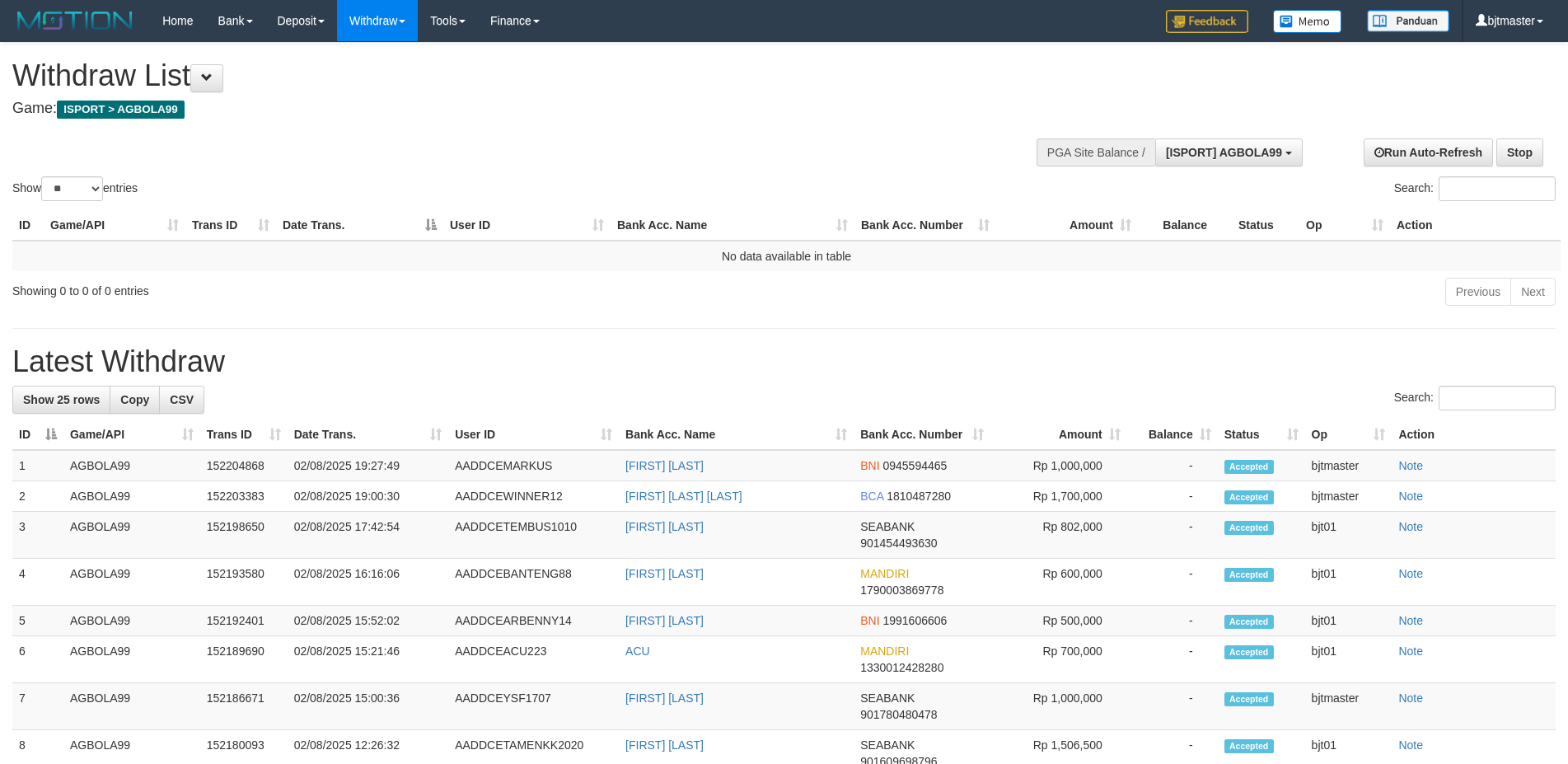 select on "**" 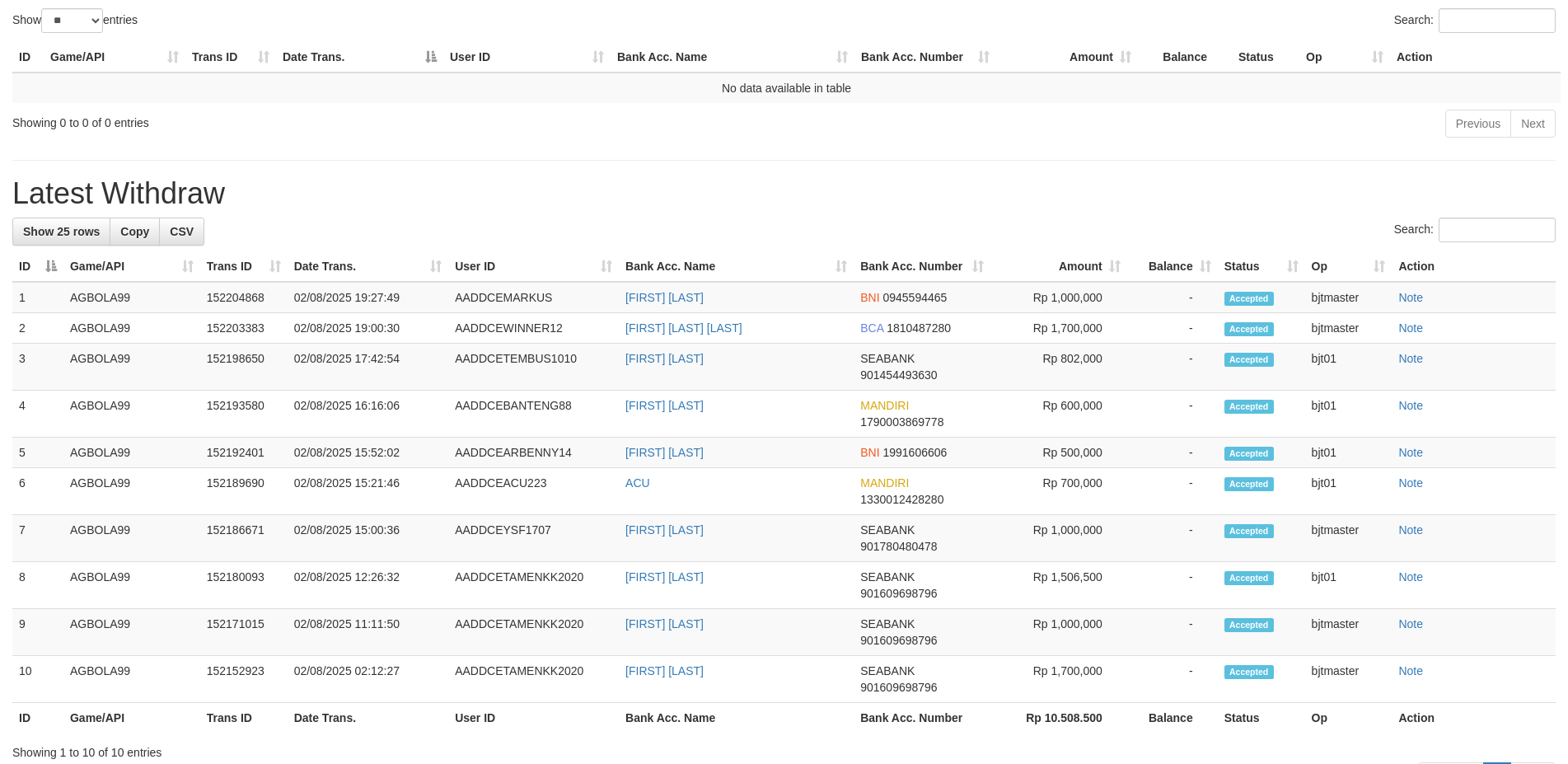 scroll, scrollTop: 14, scrollLeft: 0, axis: vertical 